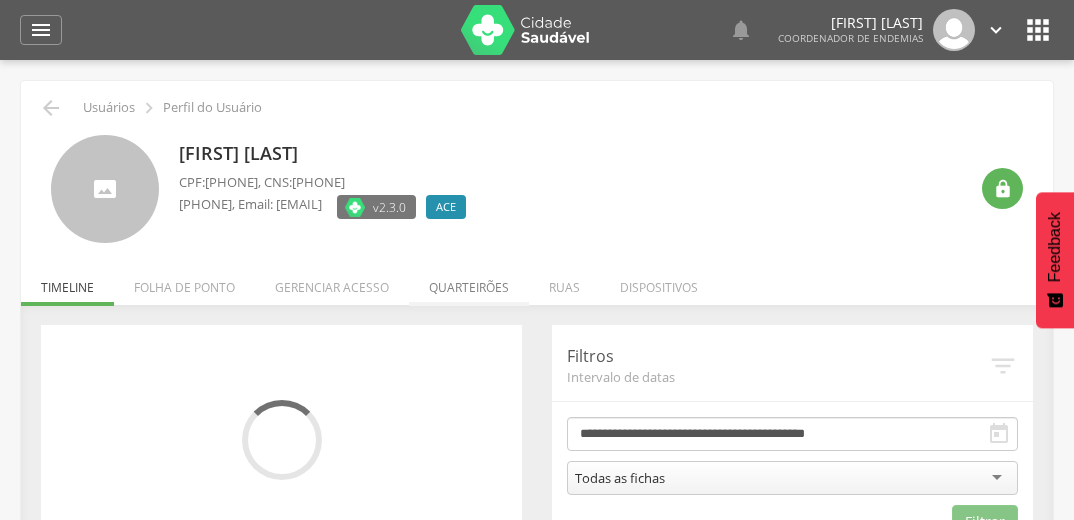 scroll, scrollTop: 0, scrollLeft: 0, axis: both 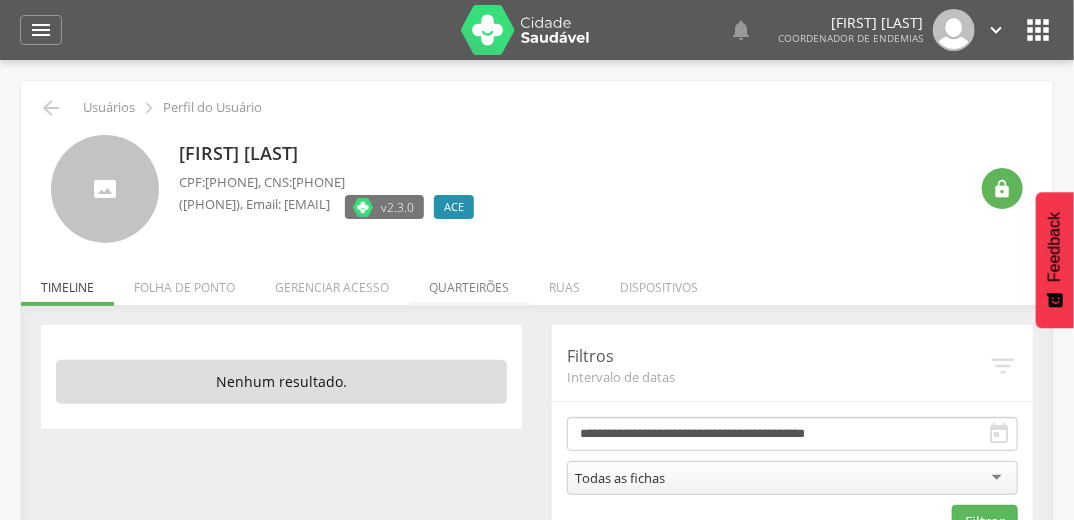 click on "Quarteirões" at bounding box center (469, 282) 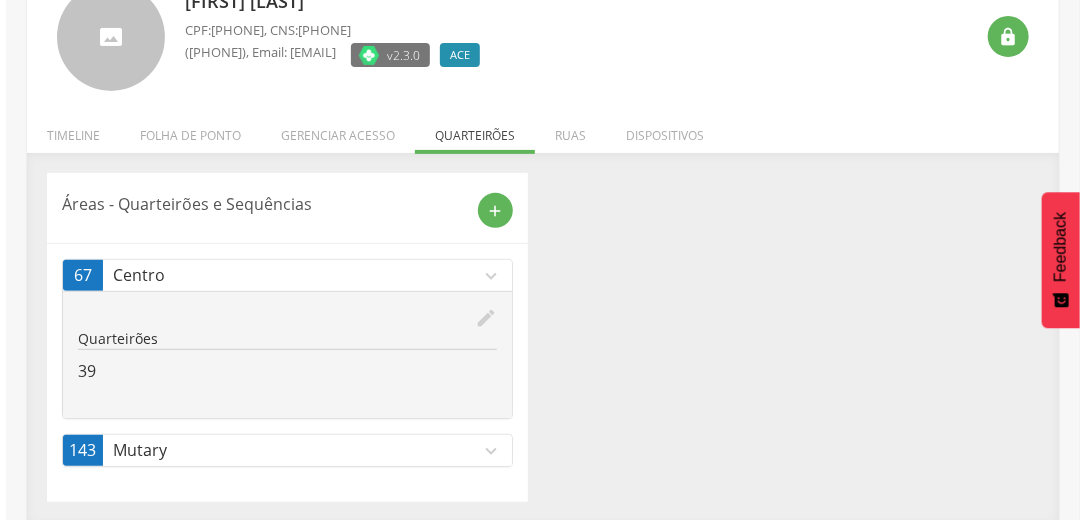 scroll, scrollTop: 153, scrollLeft: 0, axis: vertical 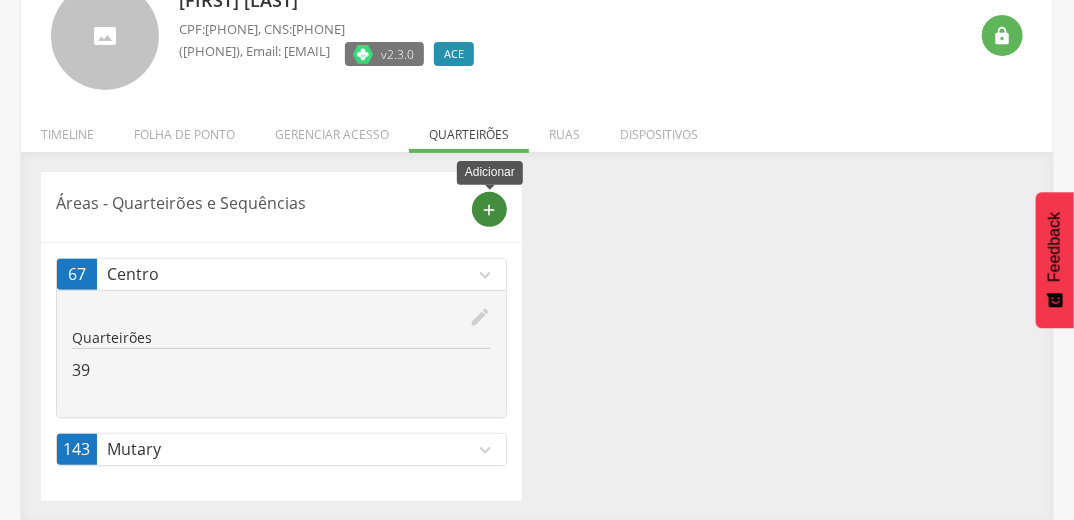 click on "add" at bounding box center (490, 210) 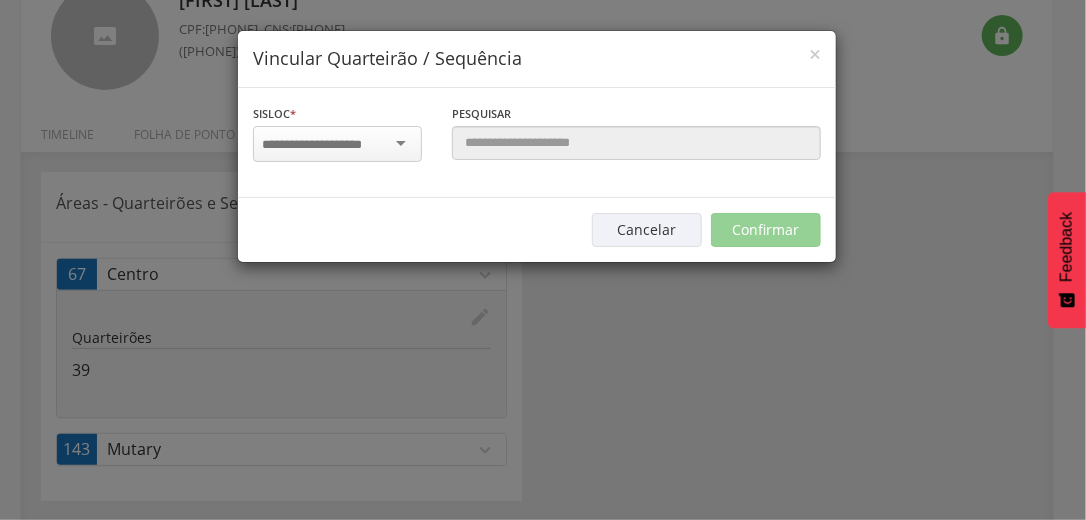 click at bounding box center (325, 145) 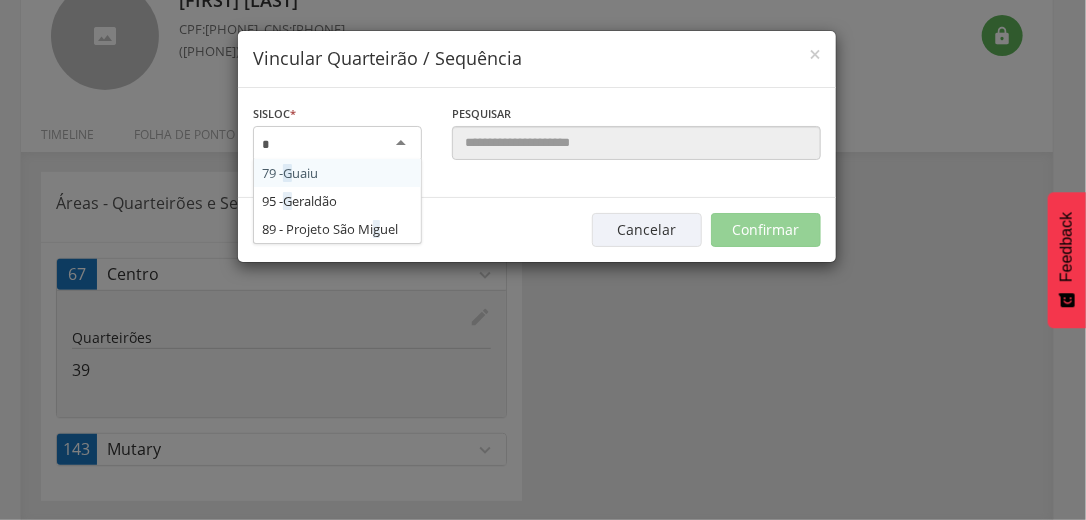 type on "**" 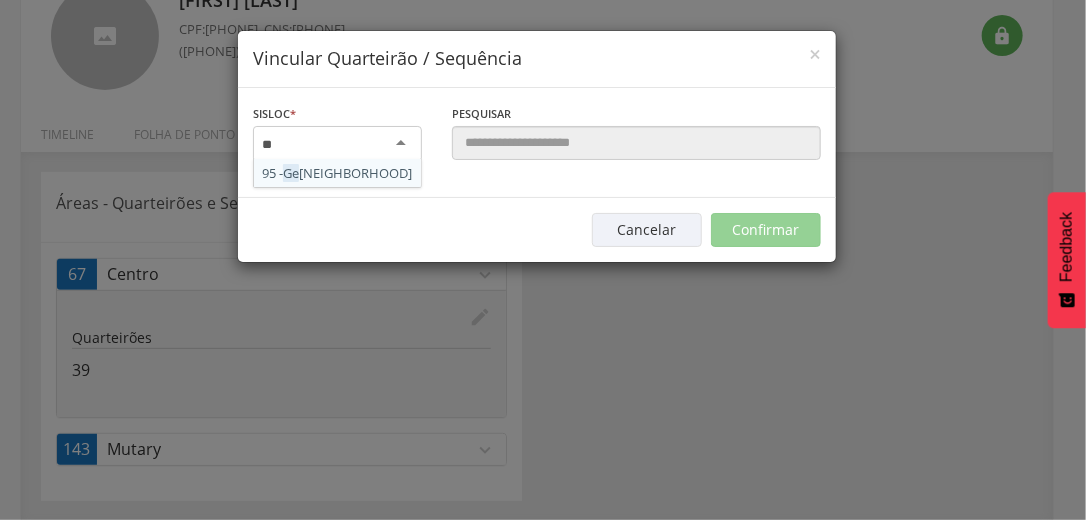type 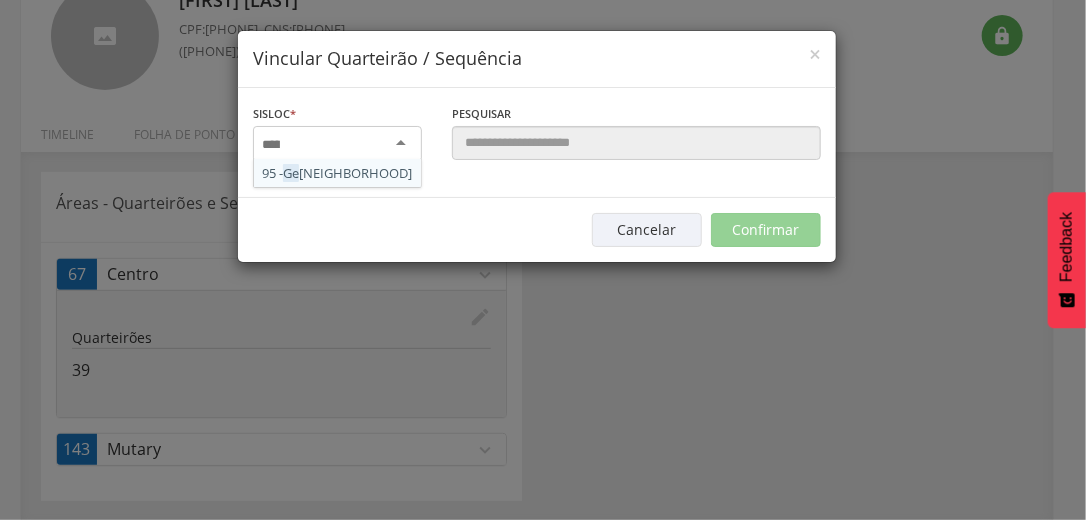 scroll, scrollTop: 0, scrollLeft: 0, axis: both 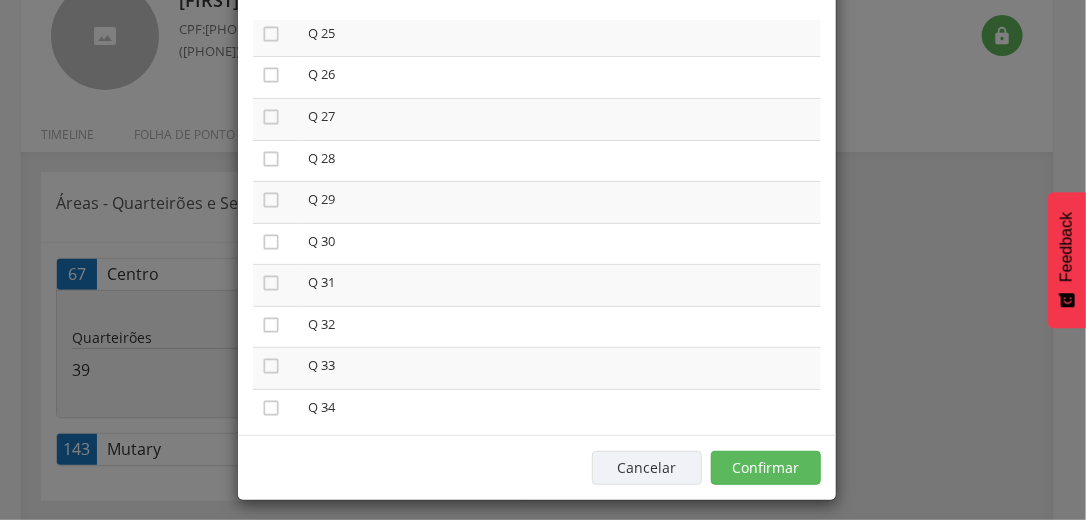 click on "**********" at bounding box center [543, 260] 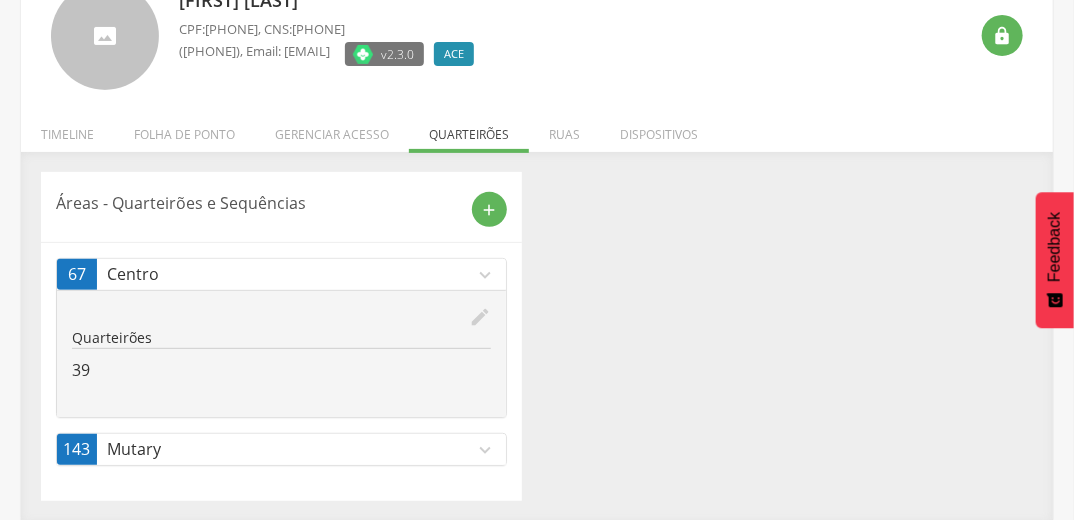 click on "expand_more" at bounding box center (485, 450) 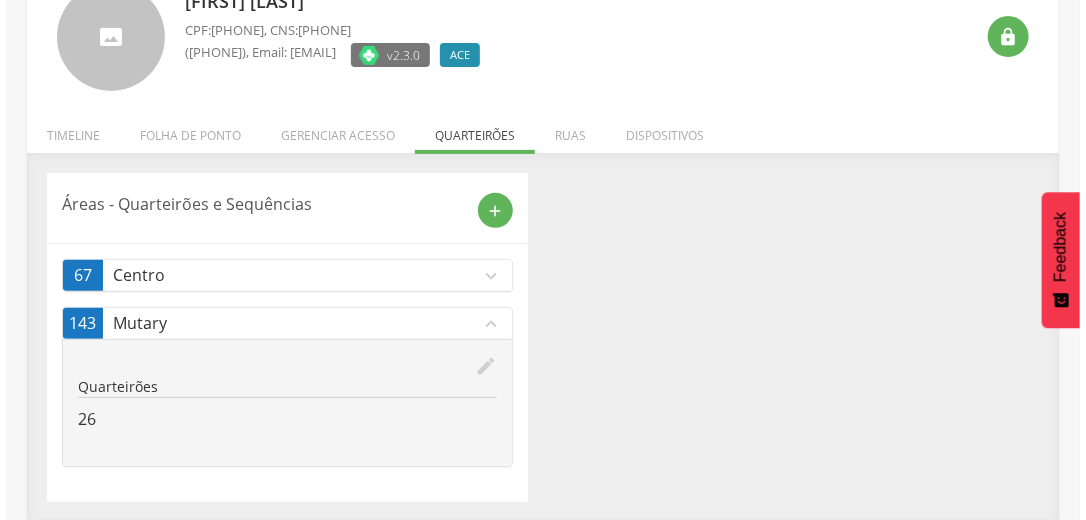 scroll, scrollTop: 153, scrollLeft: 0, axis: vertical 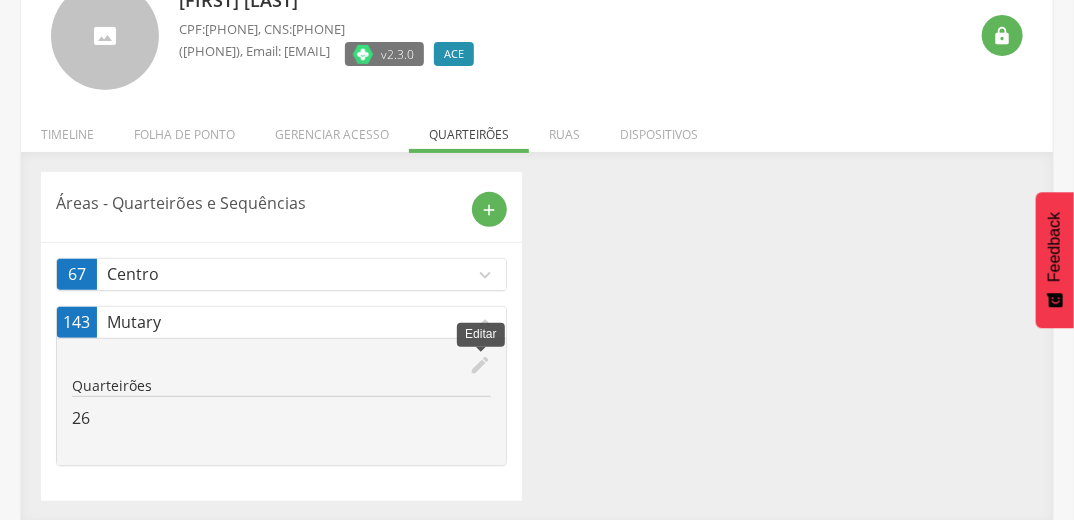 click on "edit" at bounding box center (480, 365) 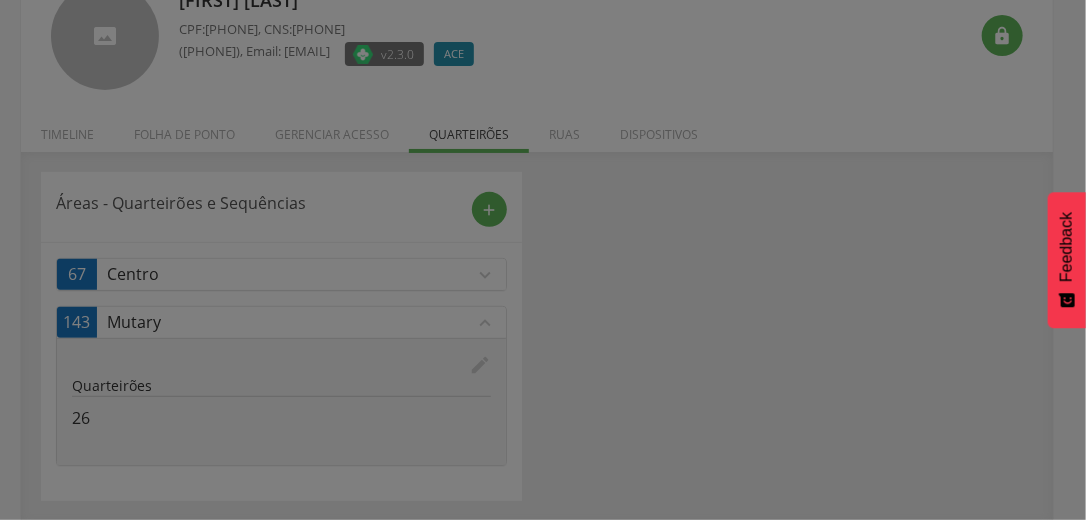 scroll, scrollTop: 0, scrollLeft: 0, axis: both 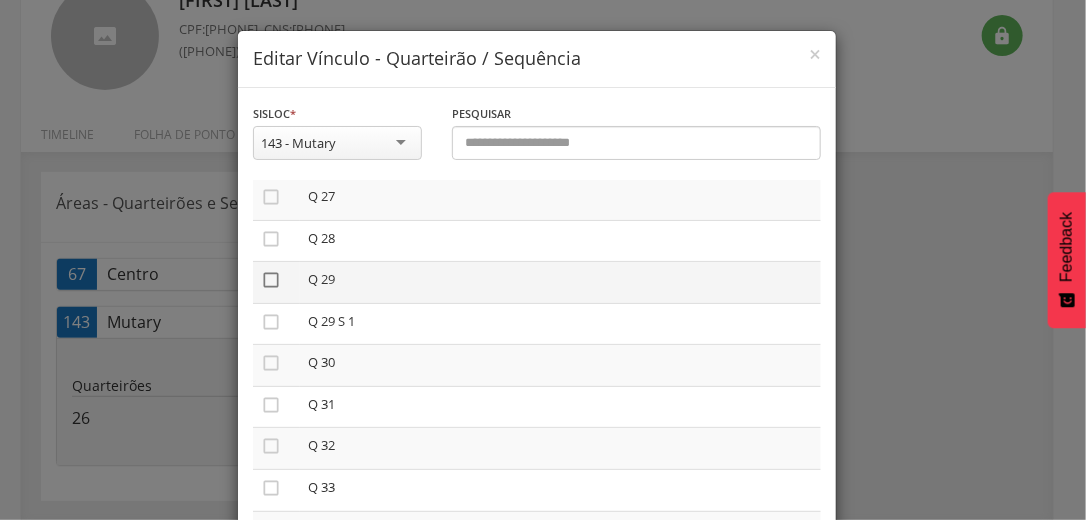 click on "" at bounding box center (271, 280) 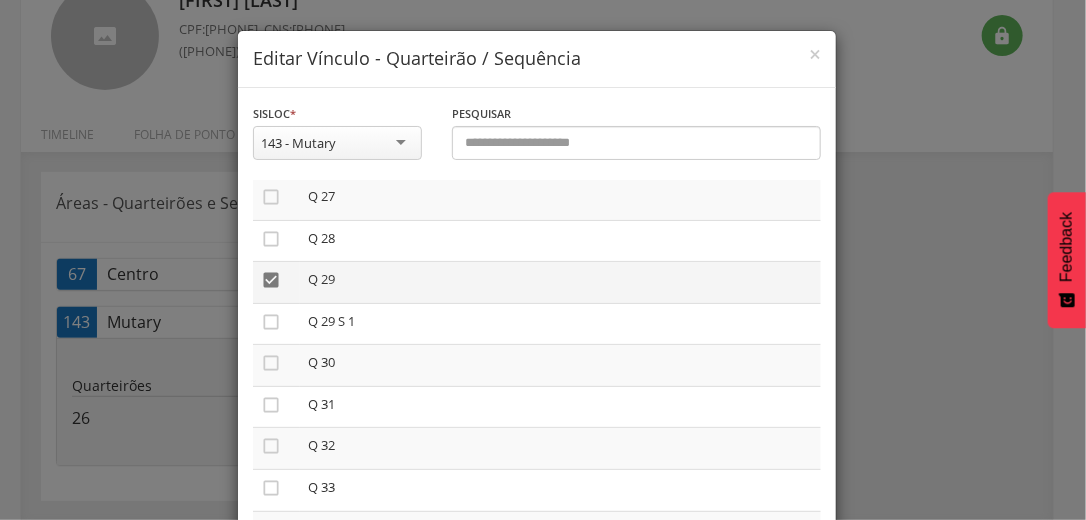 click on "" at bounding box center [271, 280] 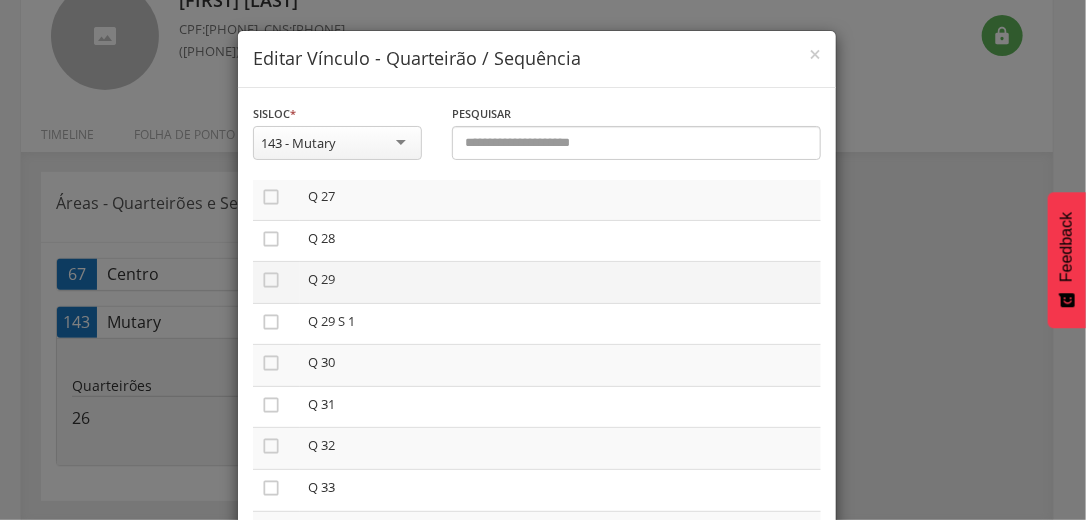 click on "" at bounding box center (276, 283) 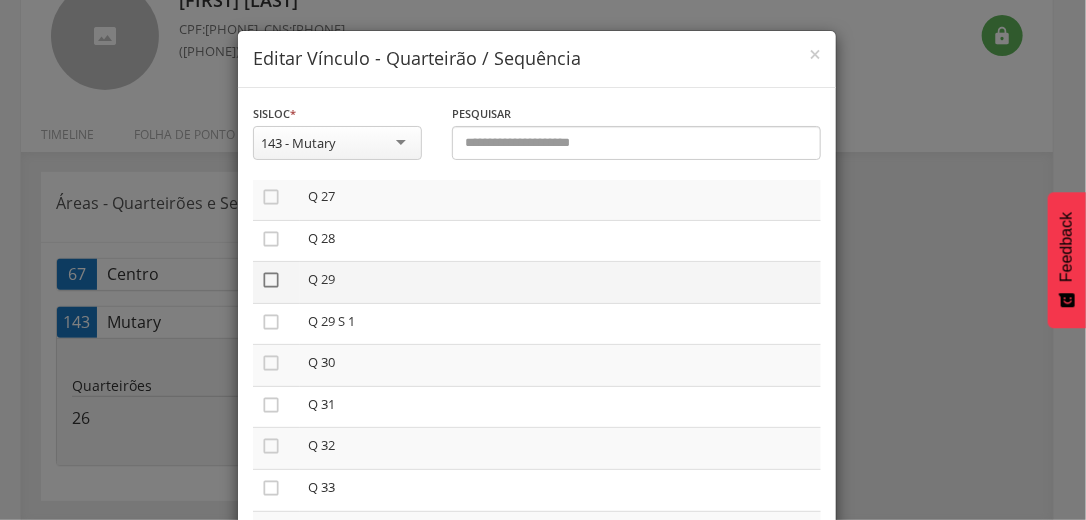 click on "" at bounding box center [271, 280] 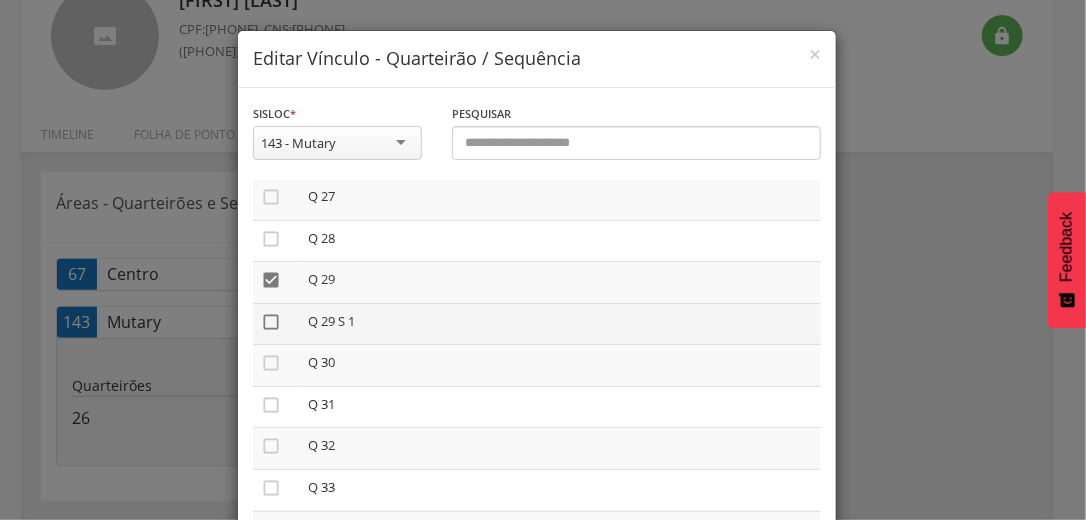 click on "" at bounding box center [271, 322] 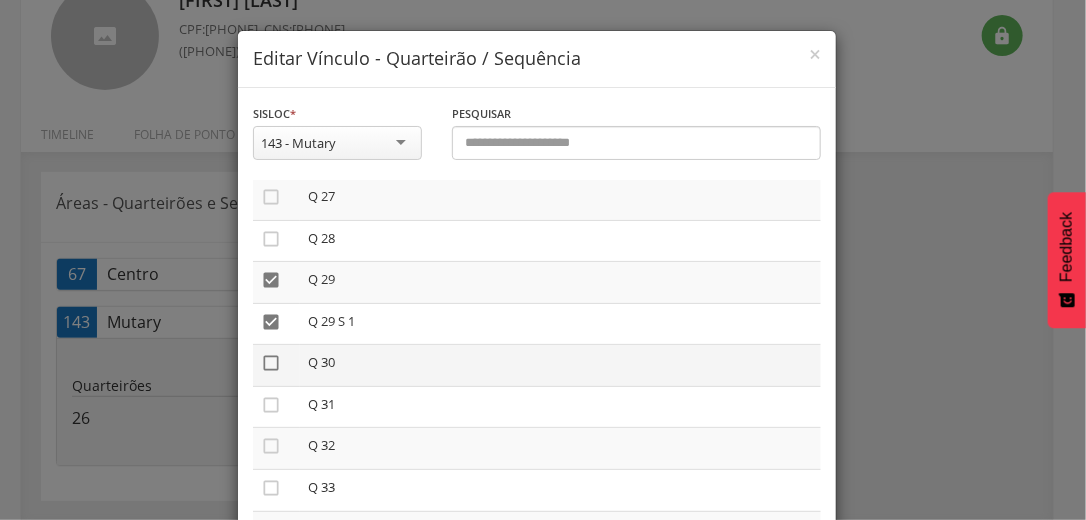 click on "" at bounding box center [271, 363] 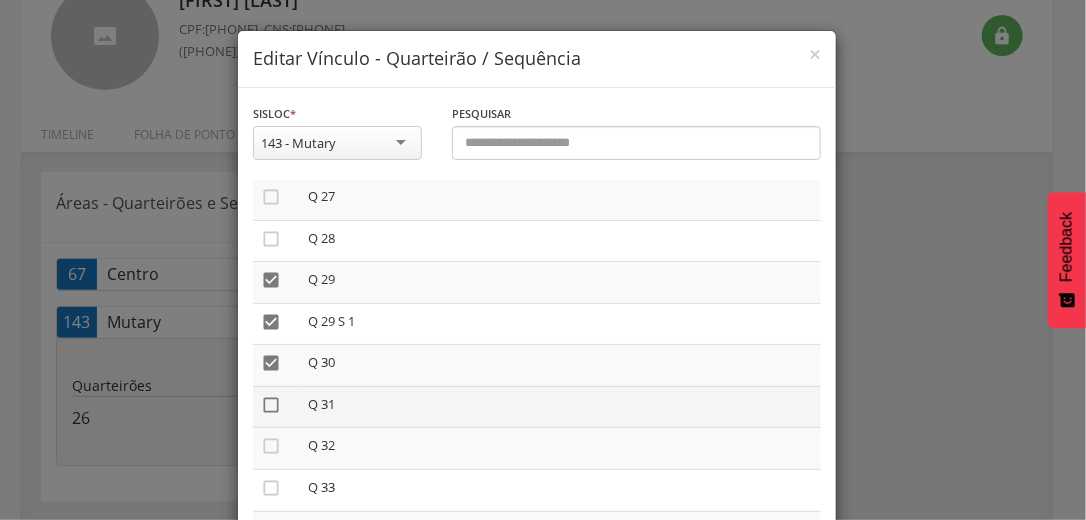 click on "" at bounding box center (271, 405) 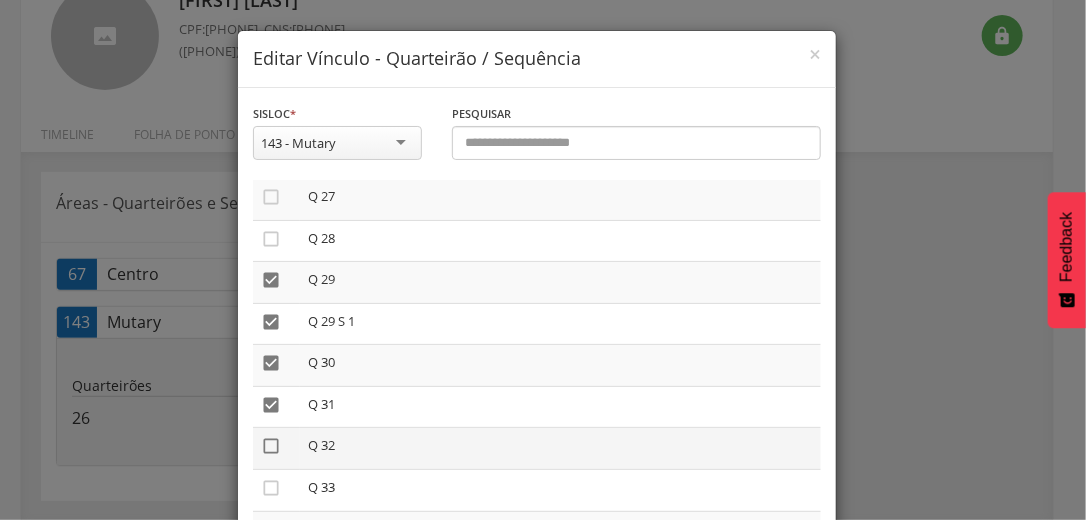 click on "" at bounding box center (271, 446) 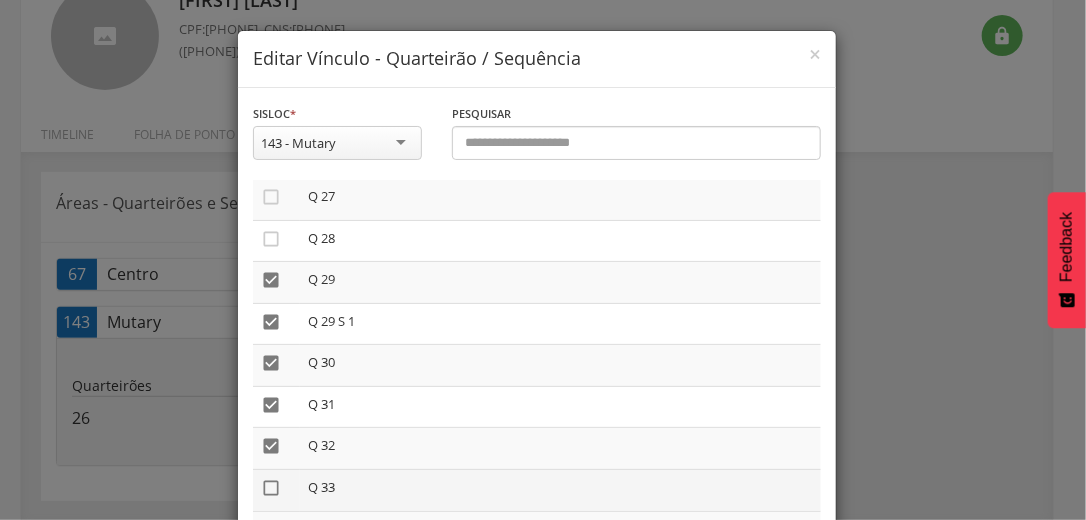 click on "" at bounding box center [271, 488] 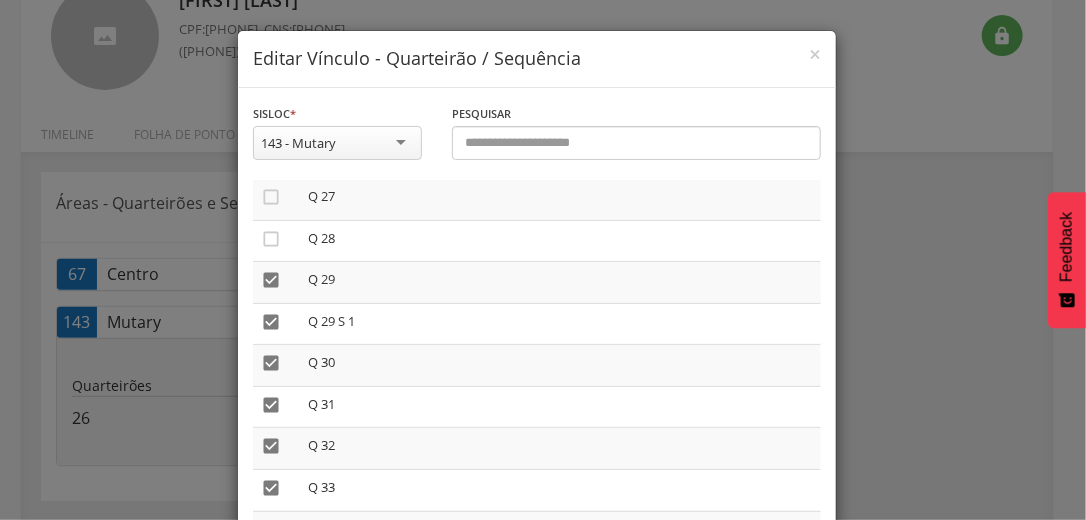 scroll, scrollTop: 169, scrollLeft: 0, axis: vertical 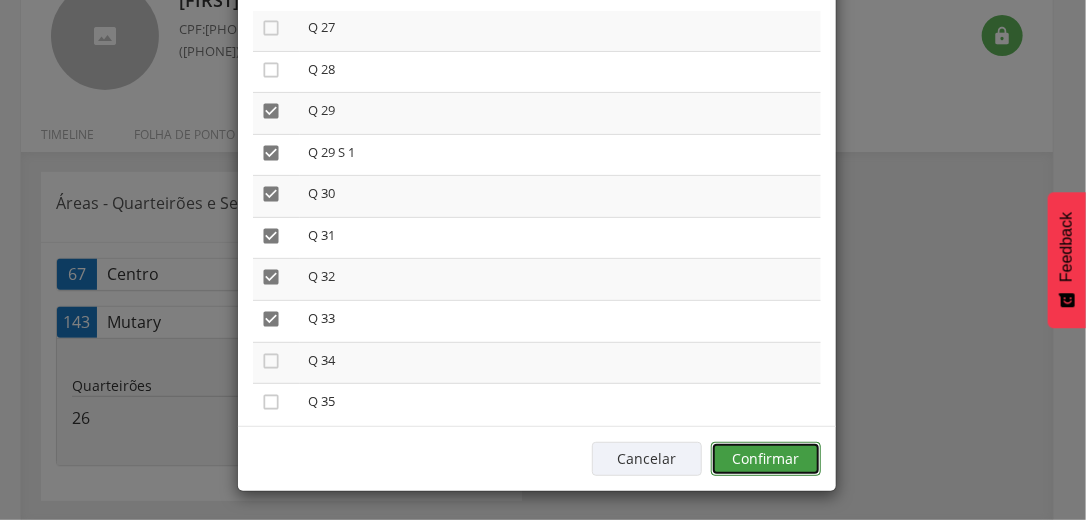 click on "Confirmar" at bounding box center [766, 459] 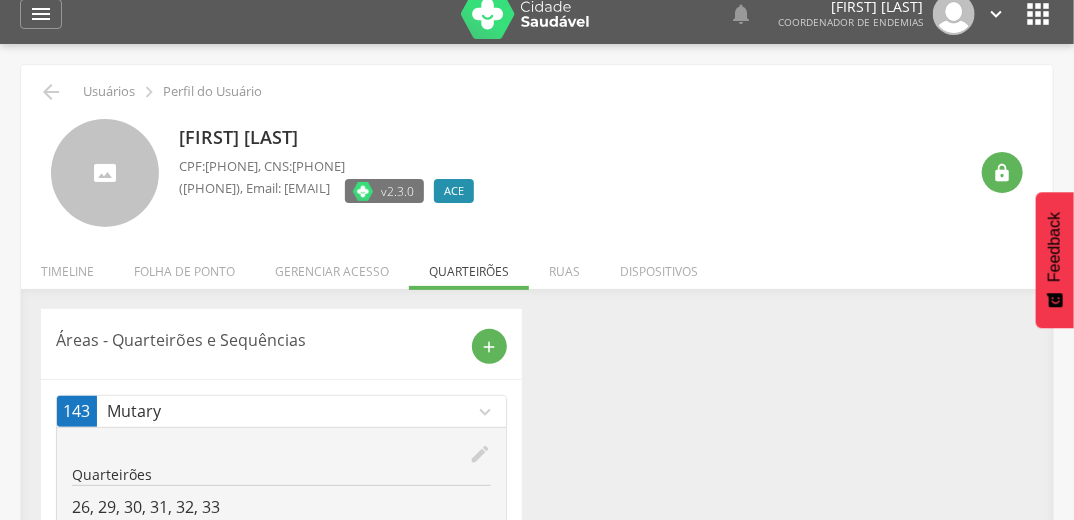scroll, scrollTop: 168, scrollLeft: 0, axis: vertical 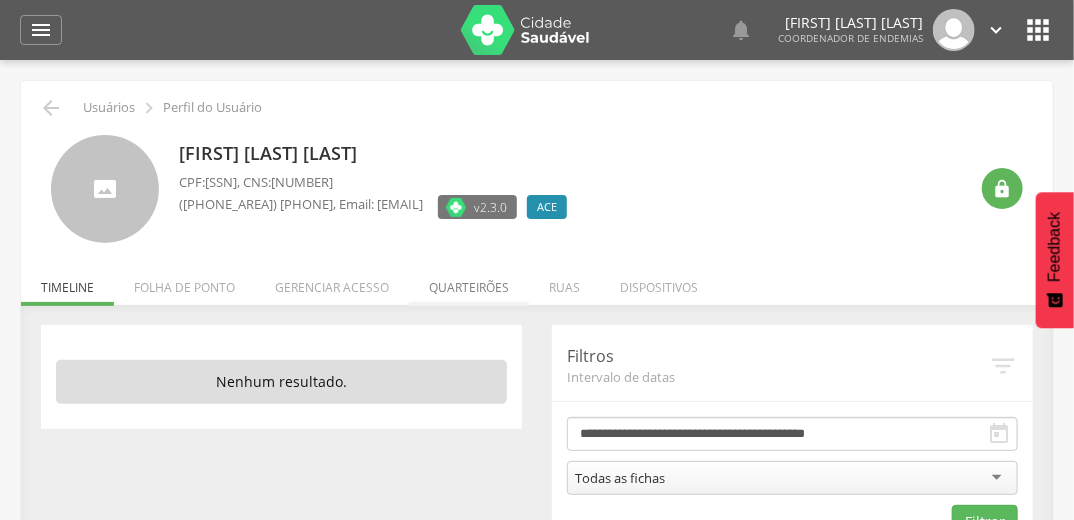 click on "Quarteirões" at bounding box center (469, 282) 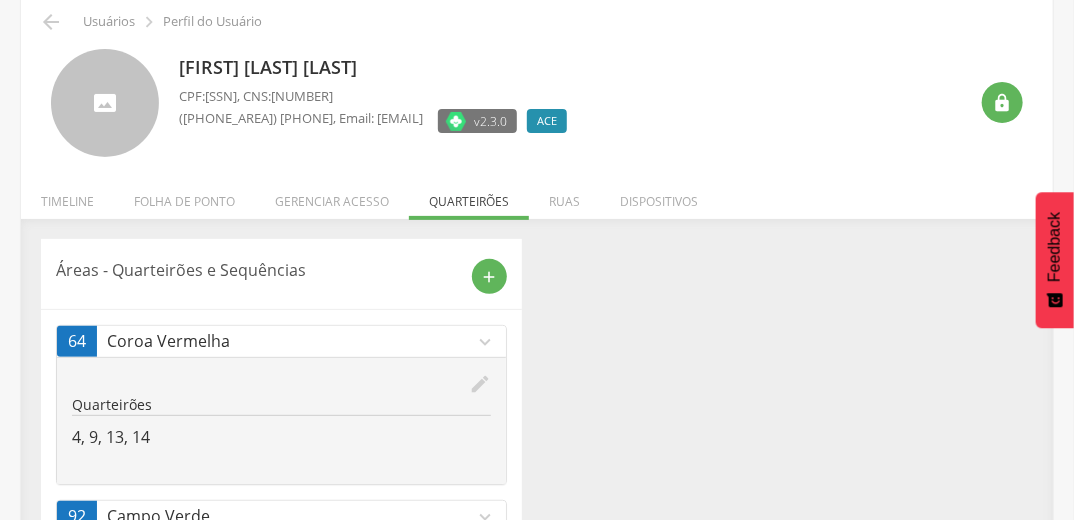 scroll, scrollTop: 153, scrollLeft: 0, axis: vertical 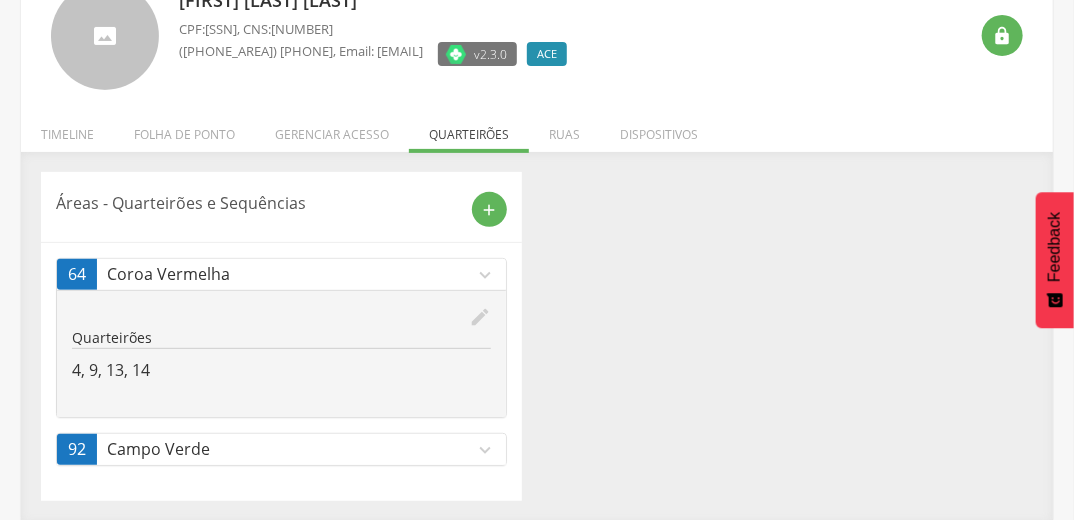 click on "expand_more" at bounding box center (485, 450) 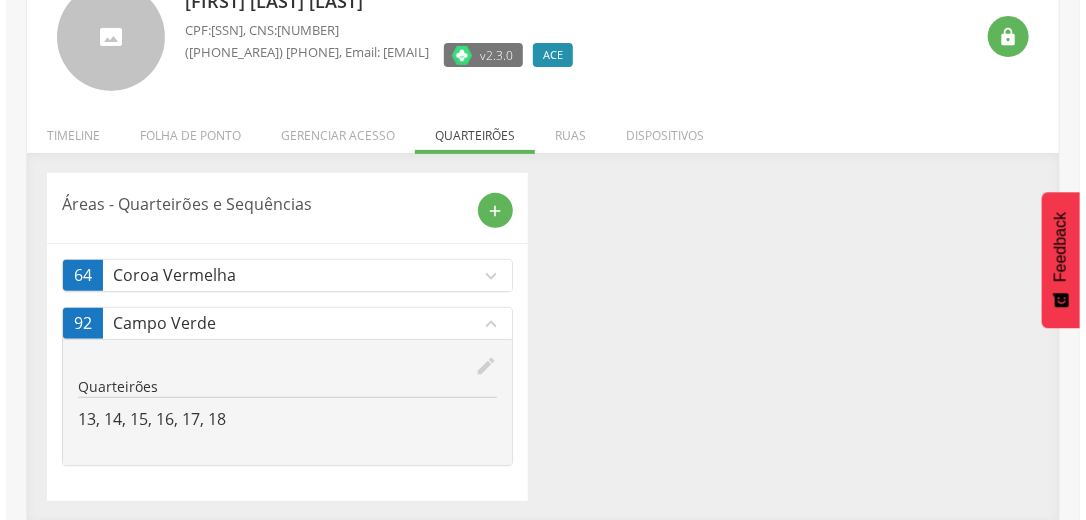 scroll, scrollTop: 153, scrollLeft: 0, axis: vertical 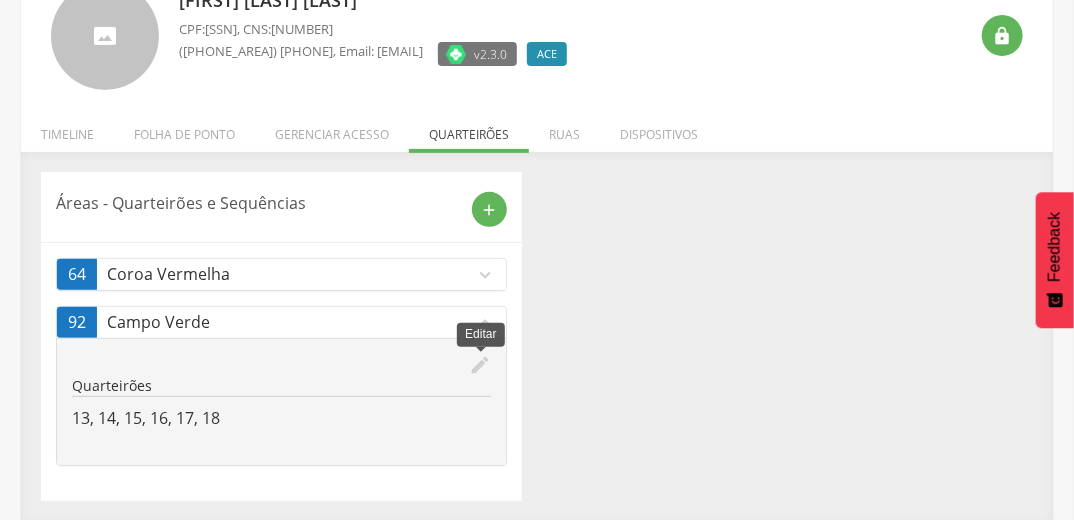 click on "edit" at bounding box center [480, 365] 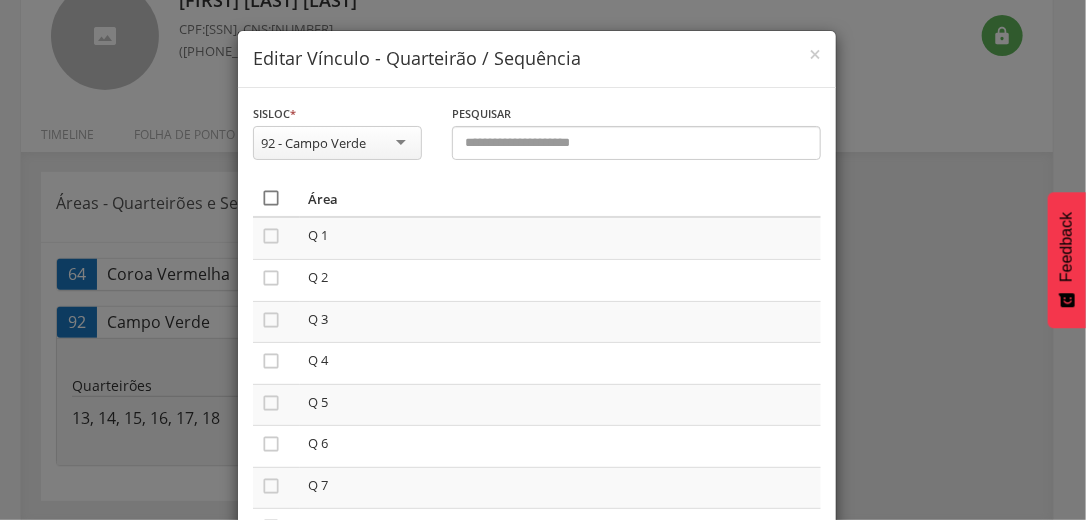 click on "" at bounding box center (271, 198) 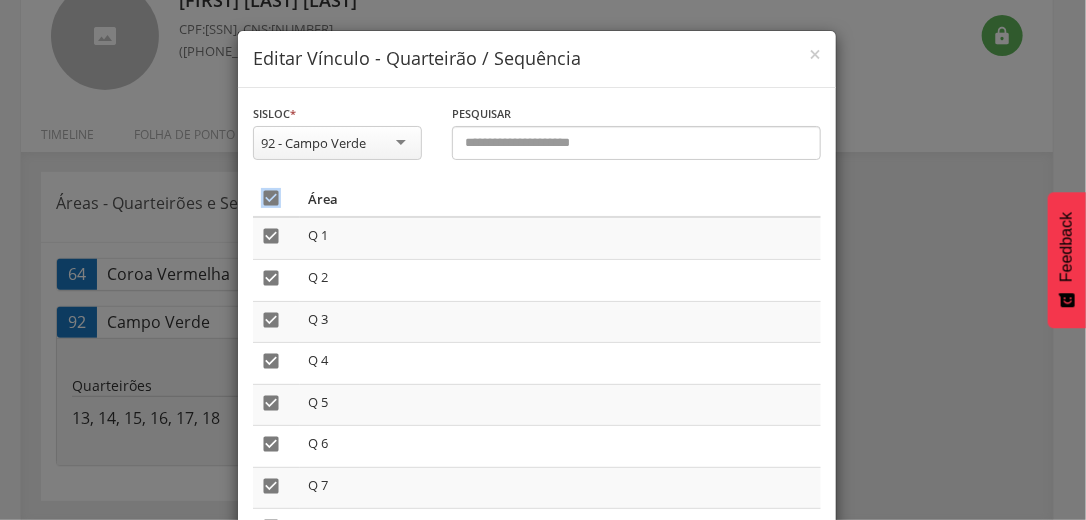 click on "" at bounding box center [271, 198] 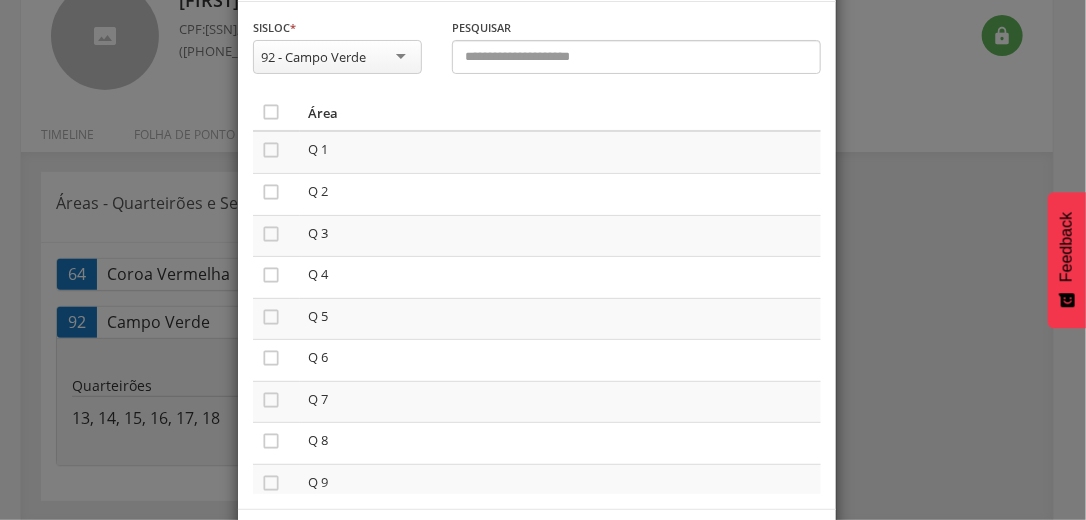 scroll, scrollTop: 169, scrollLeft: 0, axis: vertical 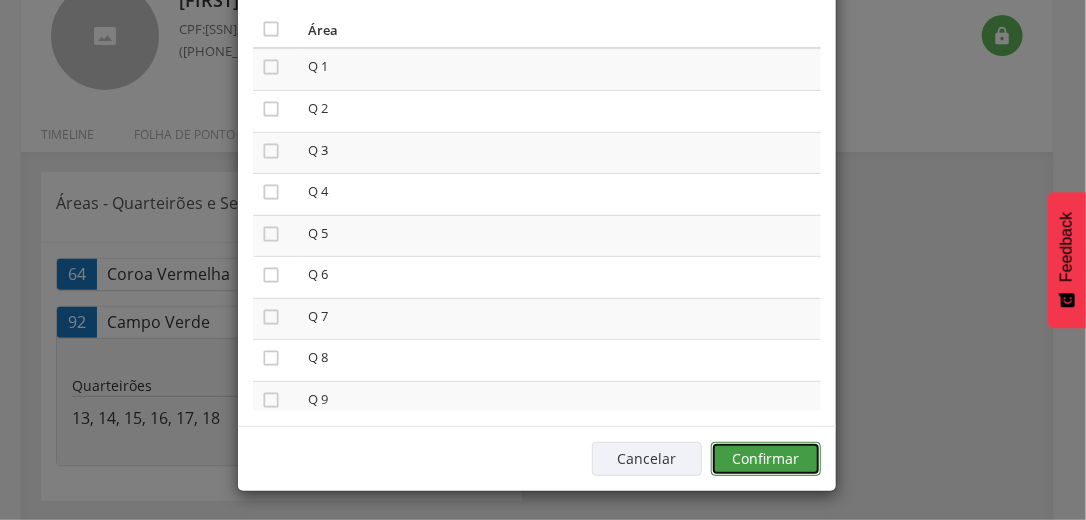 click on "Confirmar" at bounding box center [766, 459] 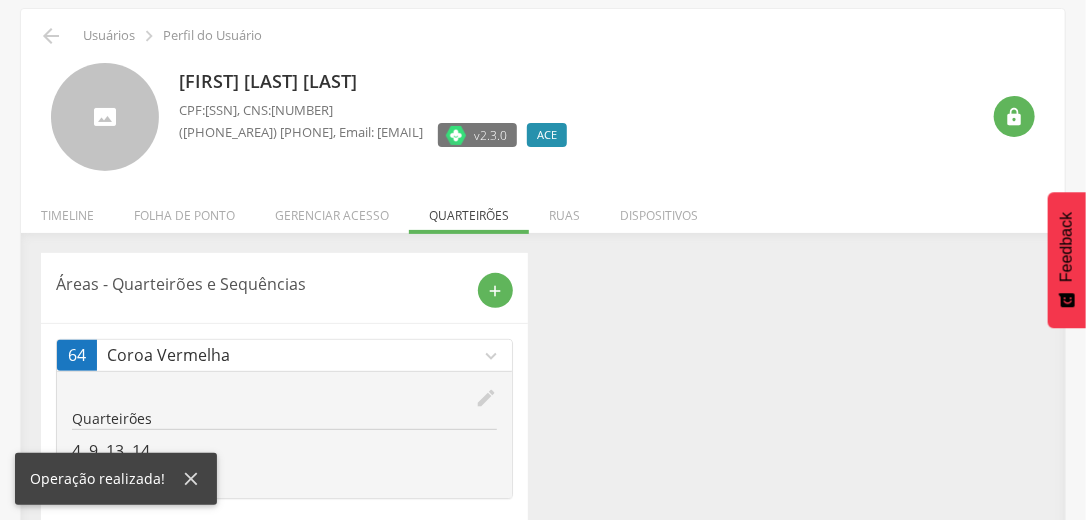 scroll, scrollTop: 105, scrollLeft: 0, axis: vertical 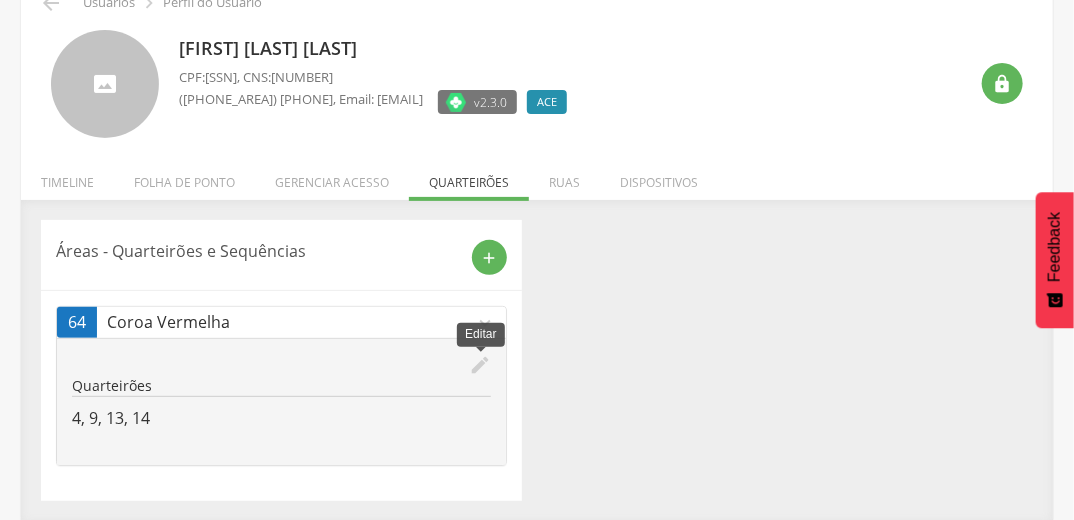 click on "edit" at bounding box center [480, 365] 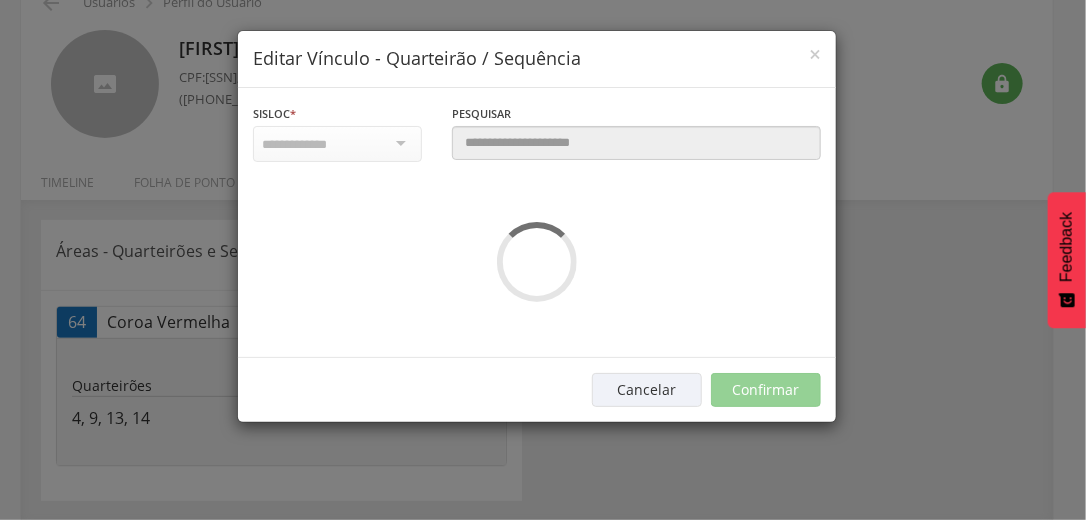 scroll, scrollTop: 0, scrollLeft: 0, axis: both 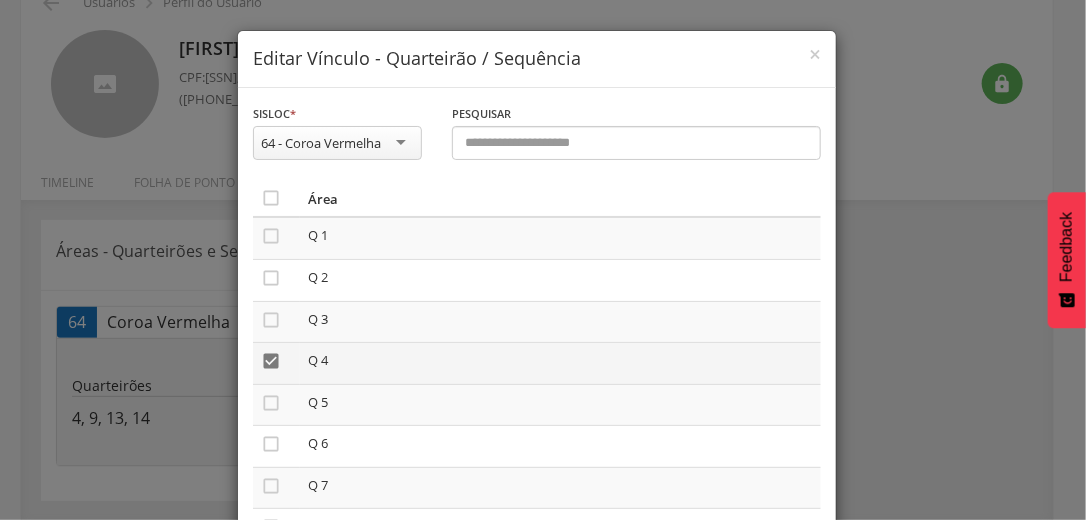 click on "" at bounding box center [271, 361] 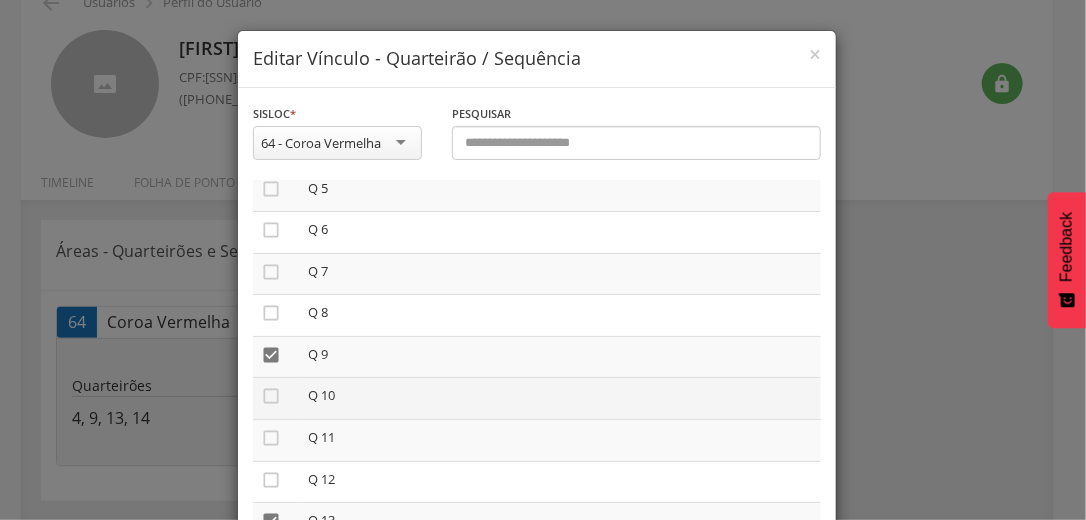 scroll, scrollTop: 240, scrollLeft: 0, axis: vertical 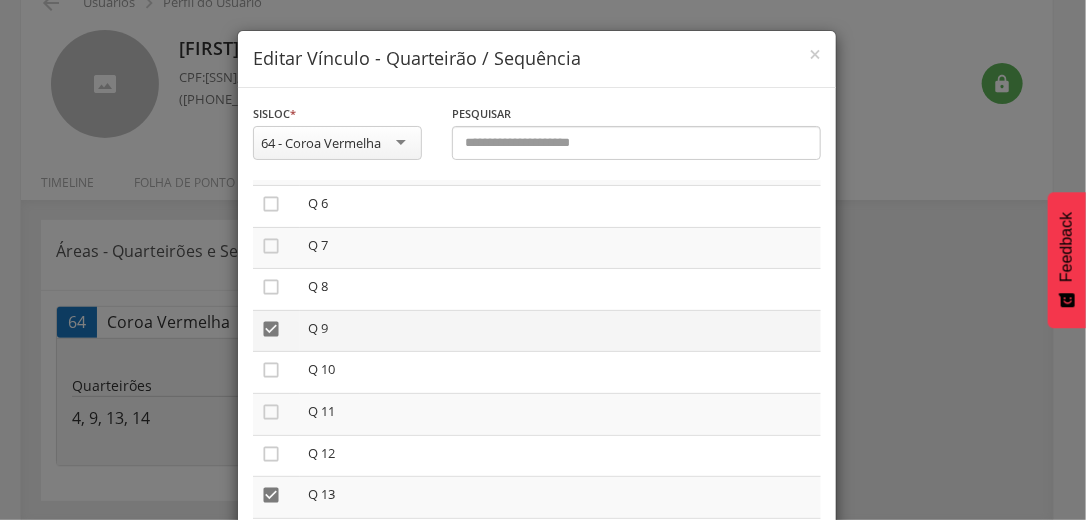 click on "" at bounding box center [271, 329] 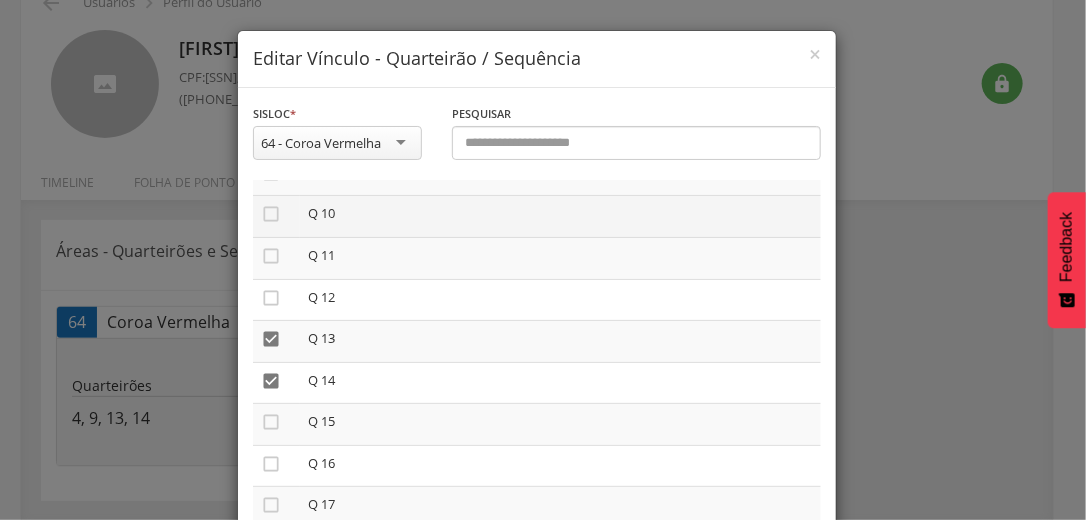 scroll, scrollTop: 400, scrollLeft: 0, axis: vertical 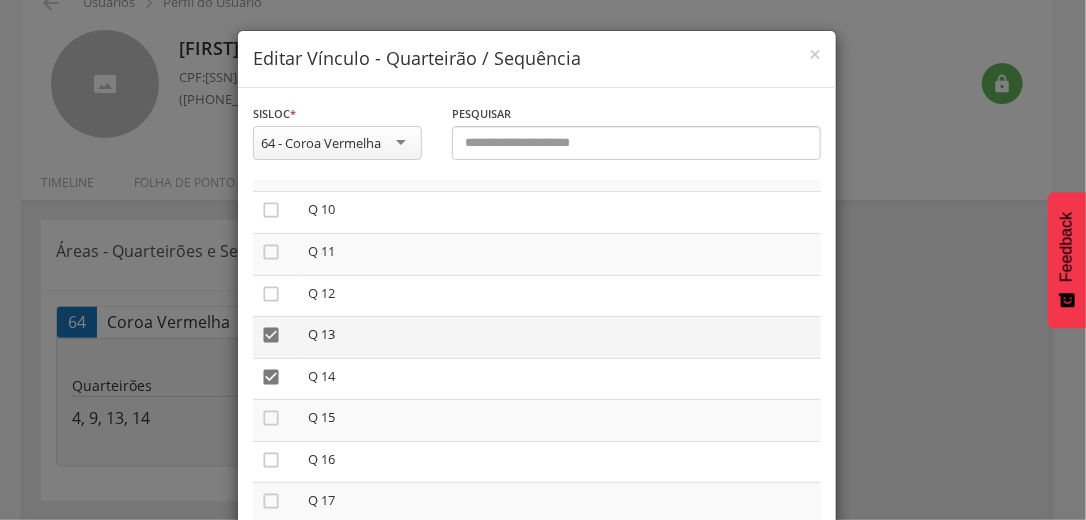 click on "" at bounding box center [271, 335] 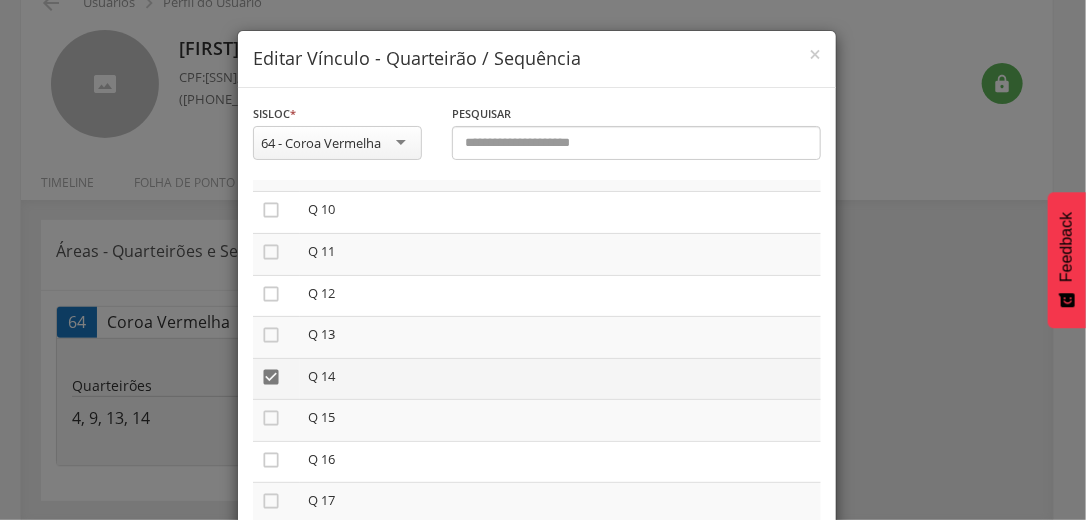 click on "" at bounding box center [271, 377] 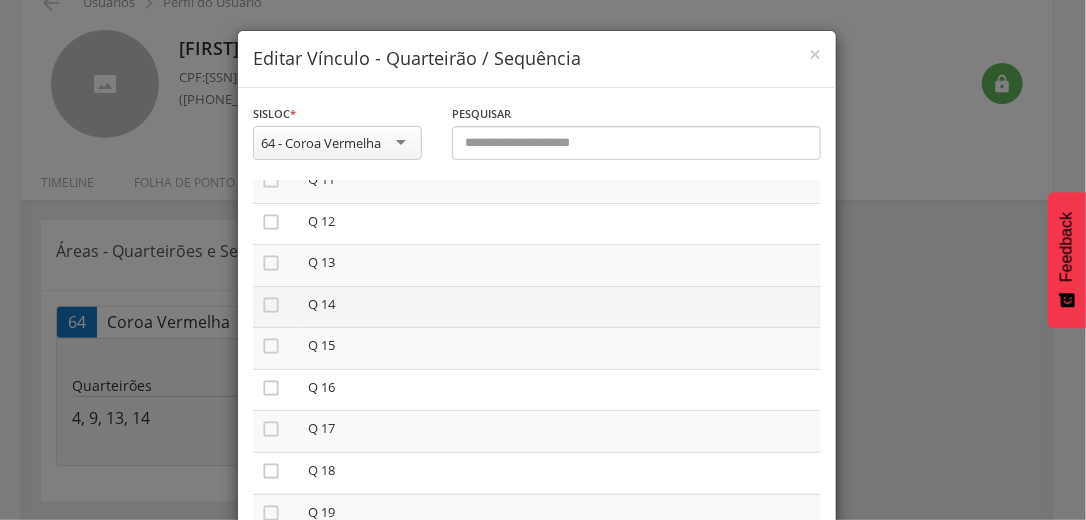 scroll, scrollTop: 560, scrollLeft: 0, axis: vertical 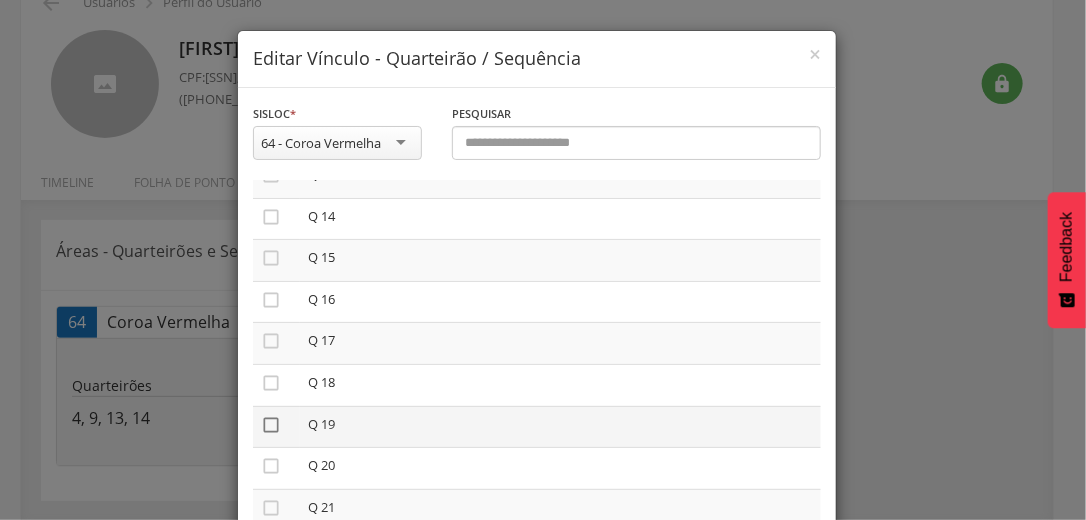 click on "" at bounding box center (271, 425) 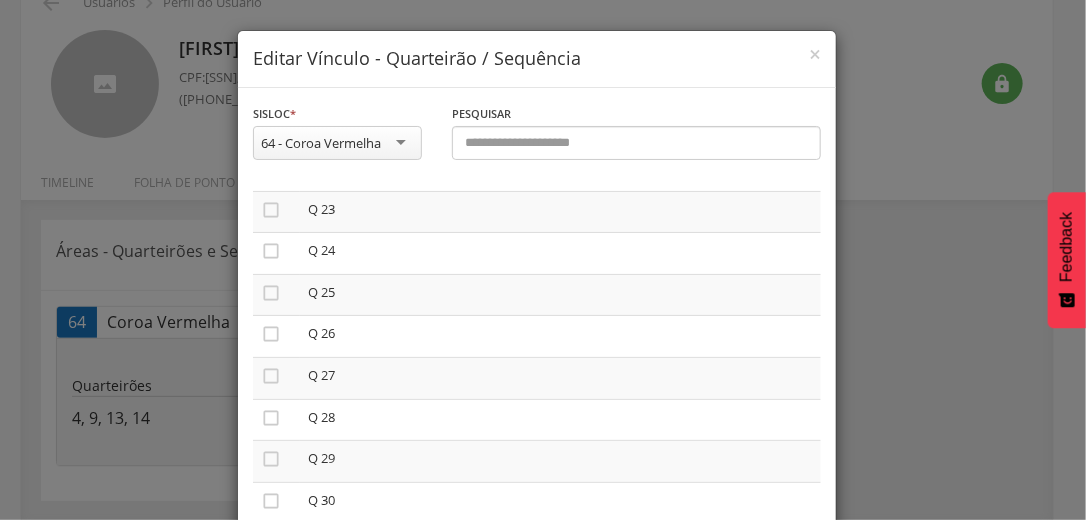 scroll, scrollTop: 960, scrollLeft: 0, axis: vertical 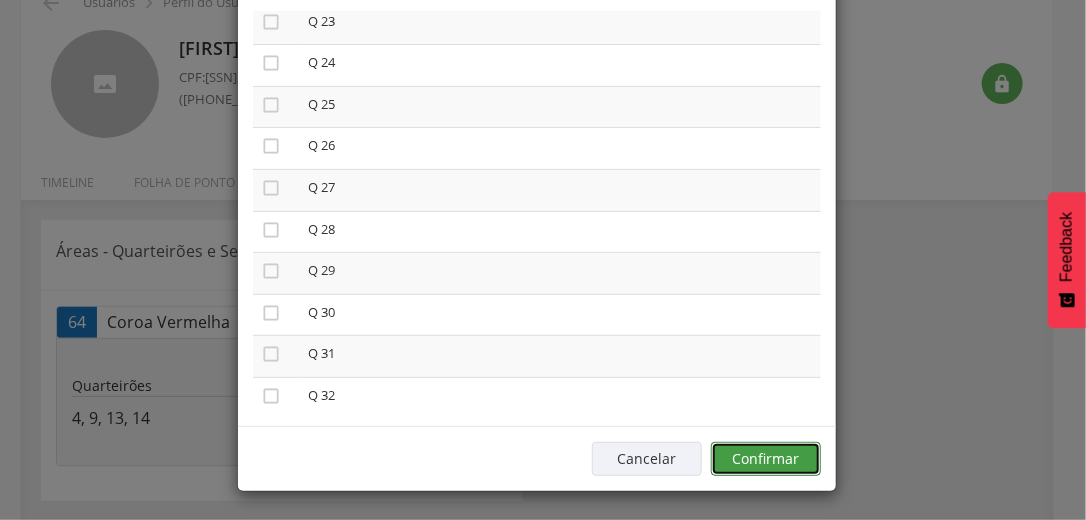 click on "Confirmar" at bounding box center (766, 459) 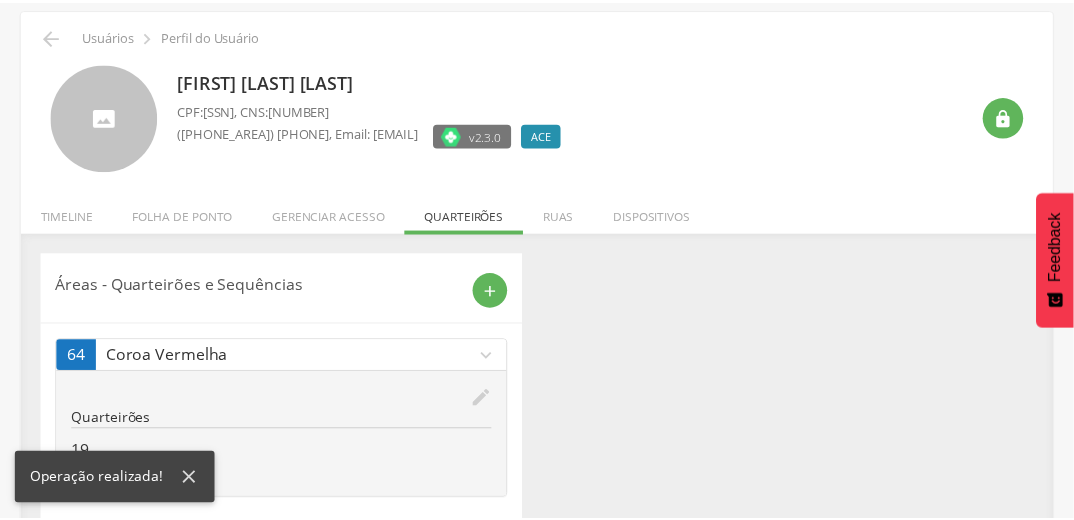 scroll, scrollTop: 105, scrollLeft: 0, axis: vertical 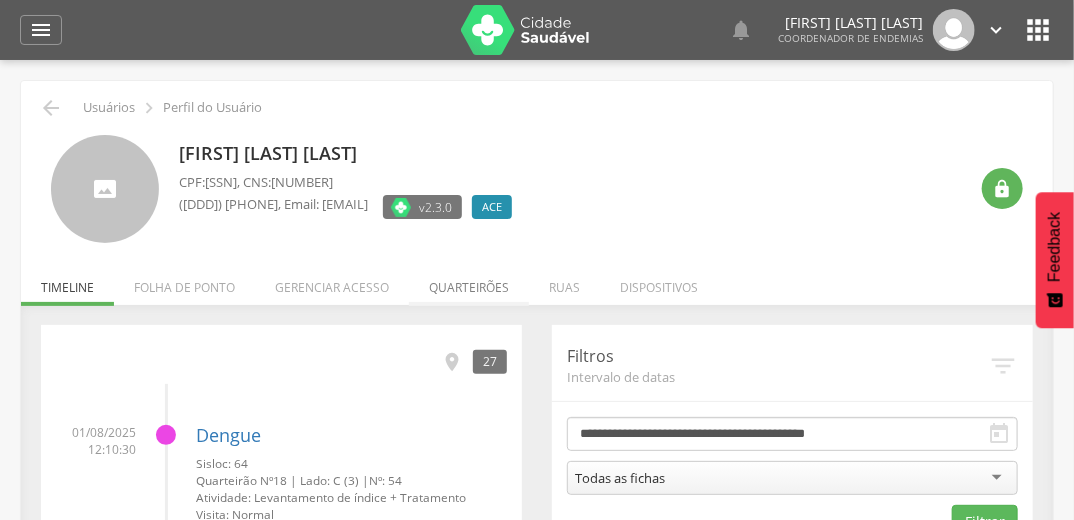 click on "Quarteirões" at bounding box center (469, 282) 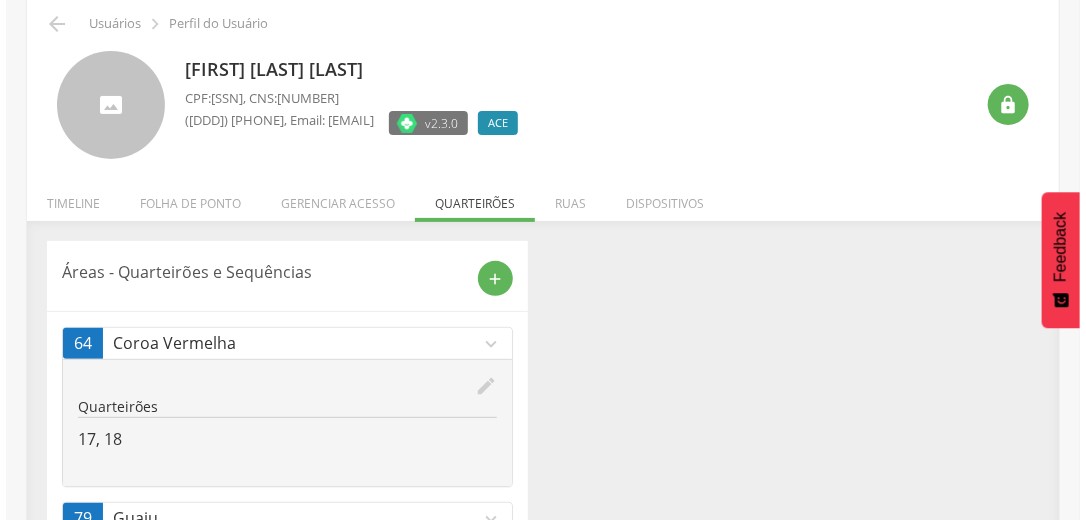 scroll, scrollTop: 153, scrollLeft: 0, axis: vertical 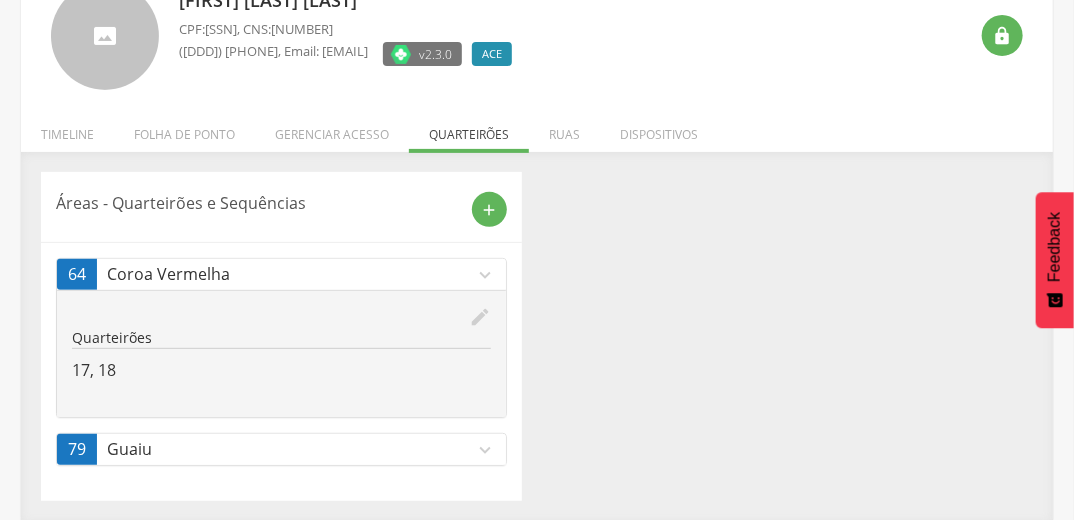 click on "edit" at bounding box center [480, 317] 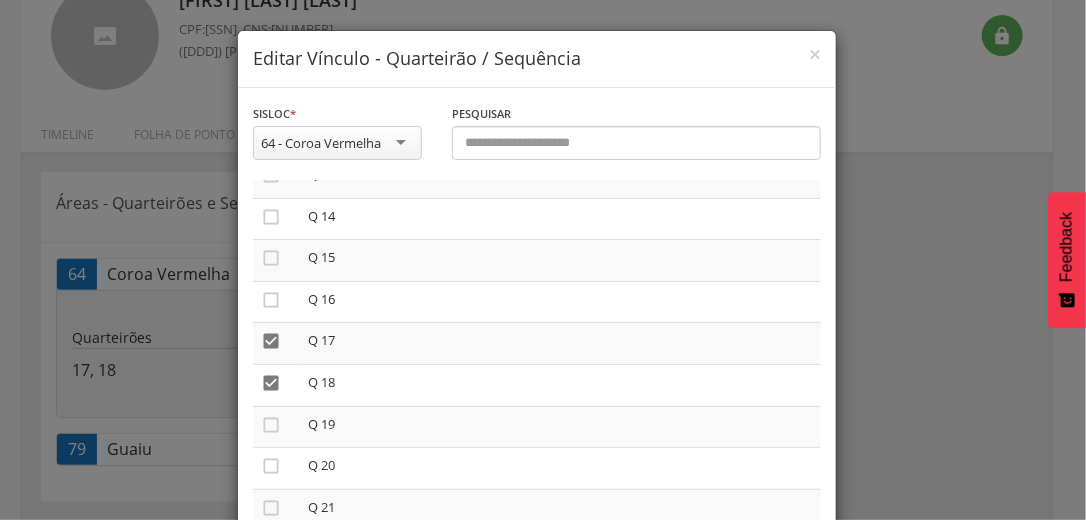 scroll, scrollTop: 720, scrollLeft: 0, axis: vertical 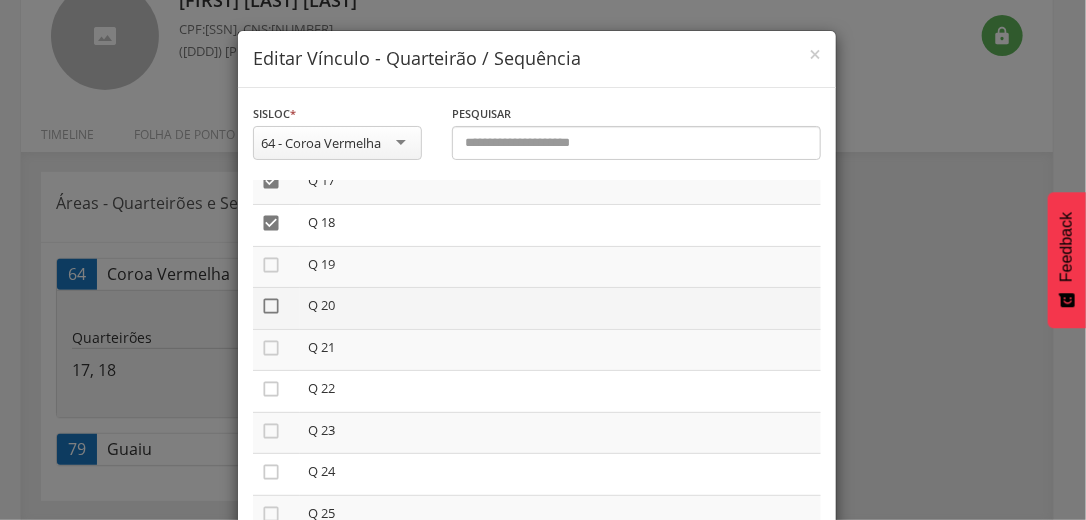 click on "" at bounding box center [271, 306] 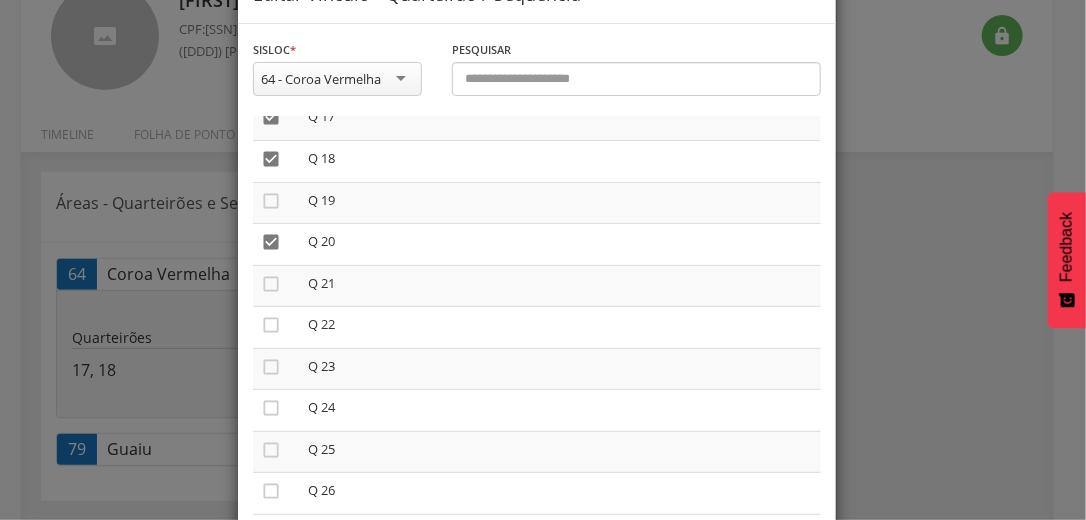 scroll, scrollTop: 169, scrollLeft: 0, axis: vertical 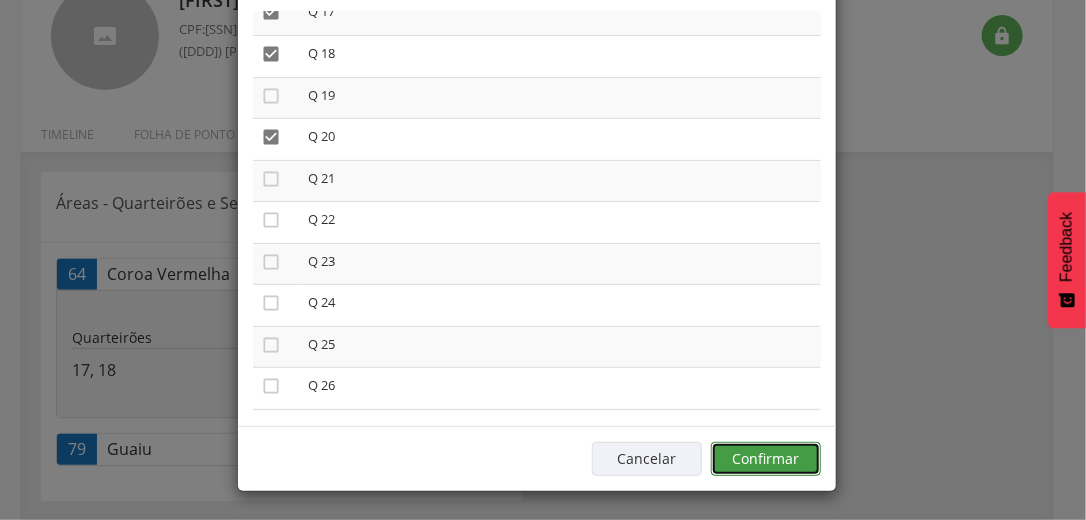 click on "Confirmar" at bounding box center [766, 459] 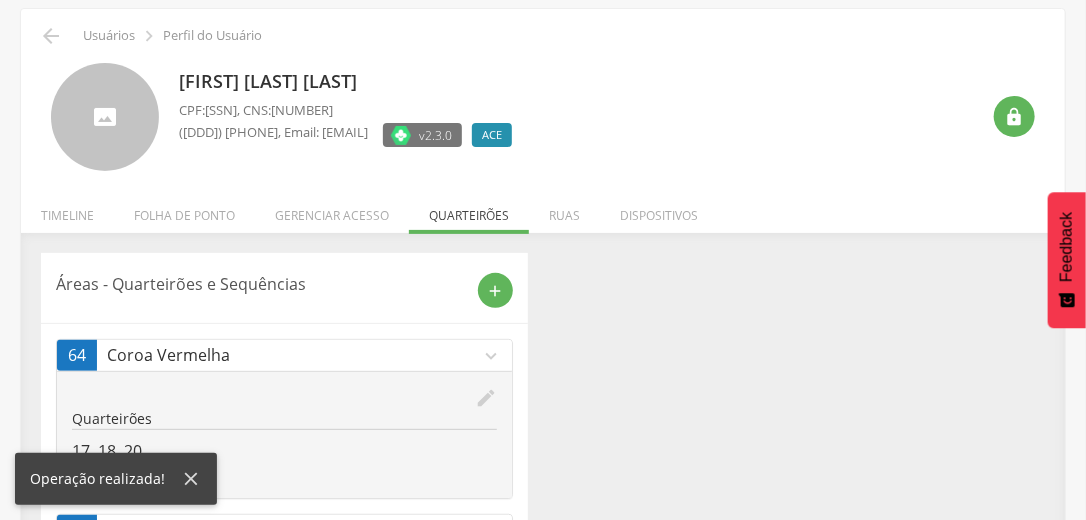 scroll, scrollTop: 153, scrollLeft: 0, axis: vertical 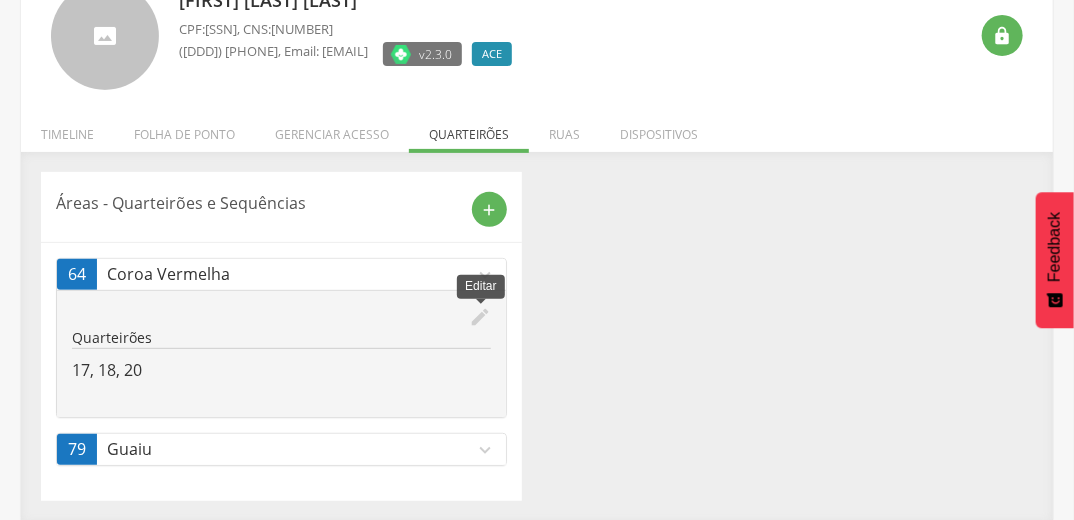 click on "edit" at bounding box center [480, 317] 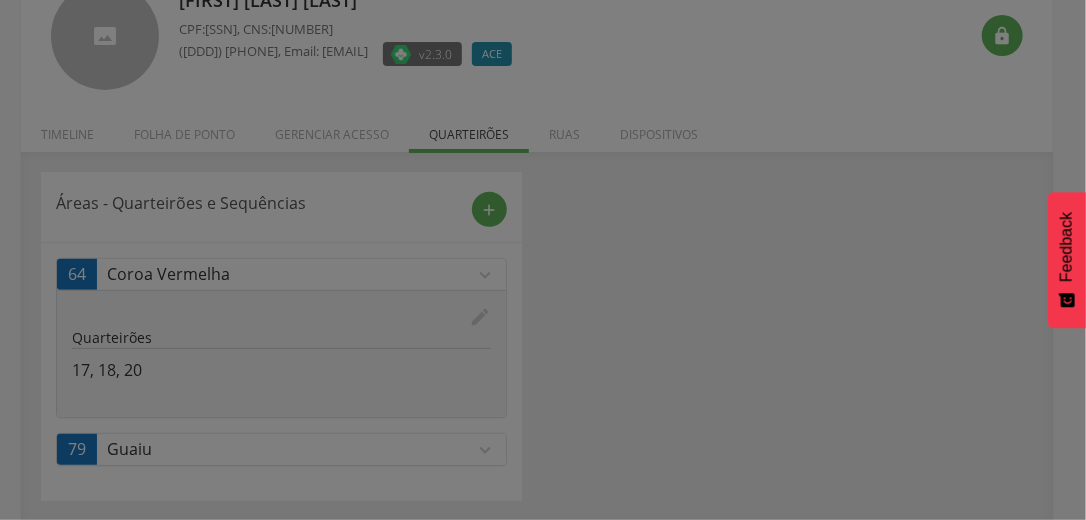 scroll, scrollTop: 0, scrollLeft: 0, axis: both 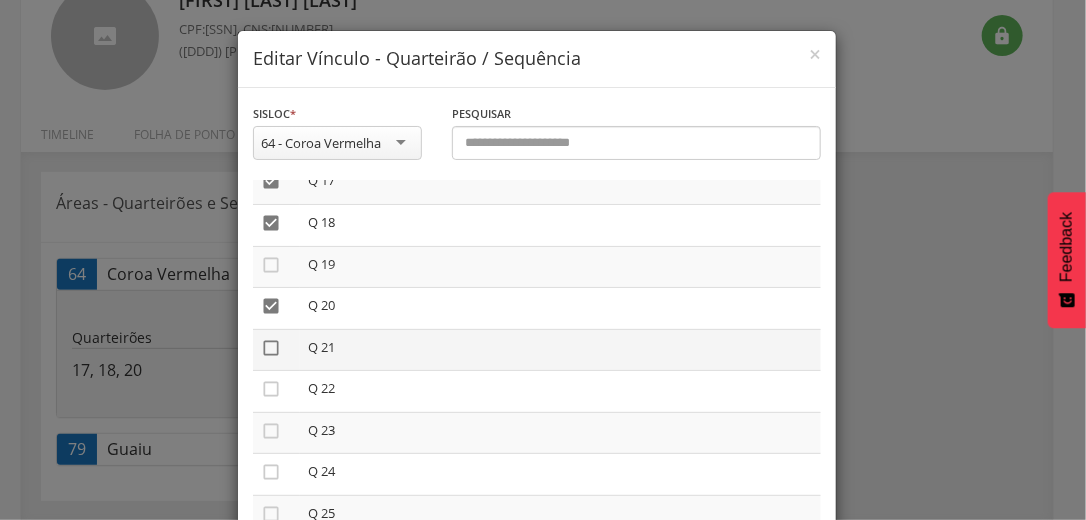click on "" at bounding box center (271, 348) 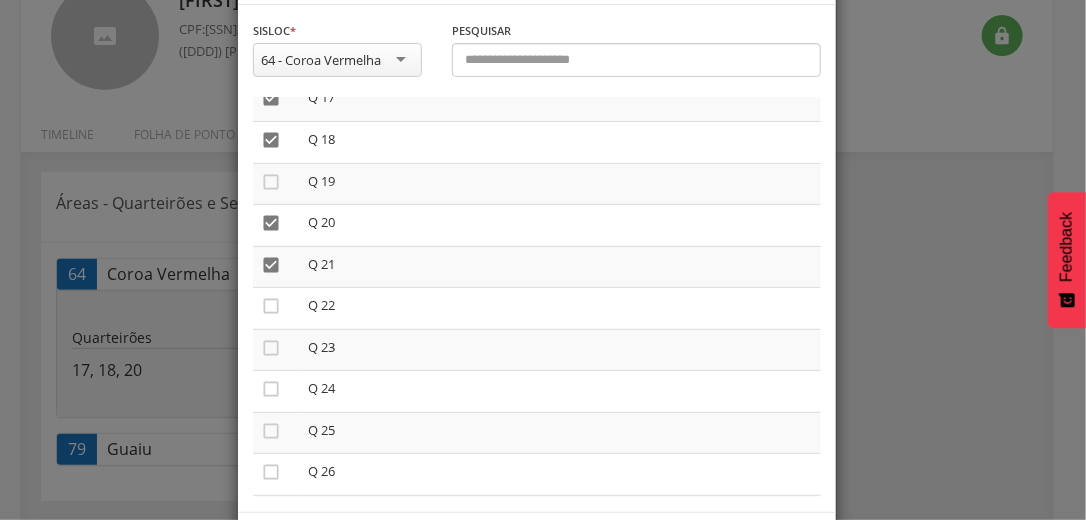 scroll, scrollTop: 169, scrollLeft: 0, axis: vertical 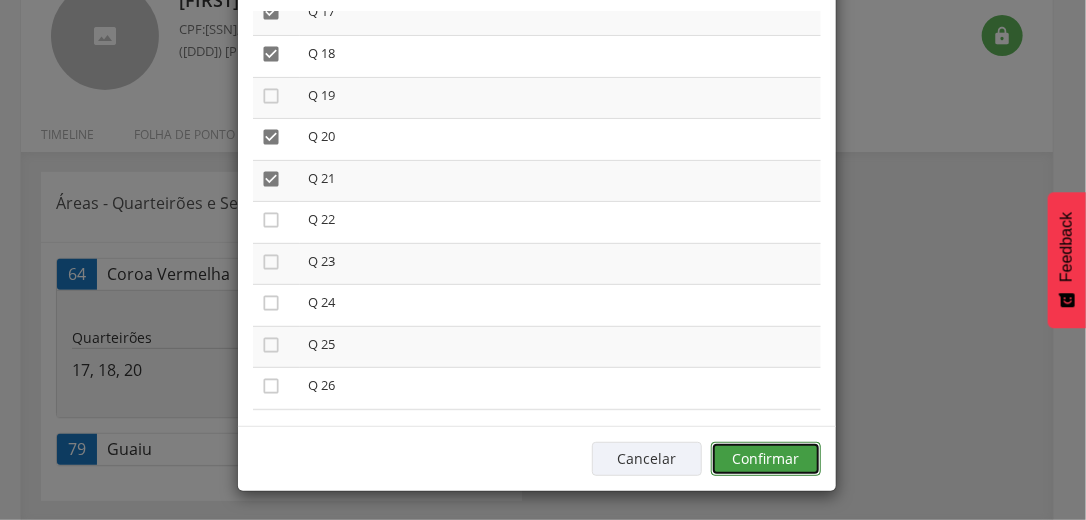 click on "Confirmar" at bounding box center [766, 459] 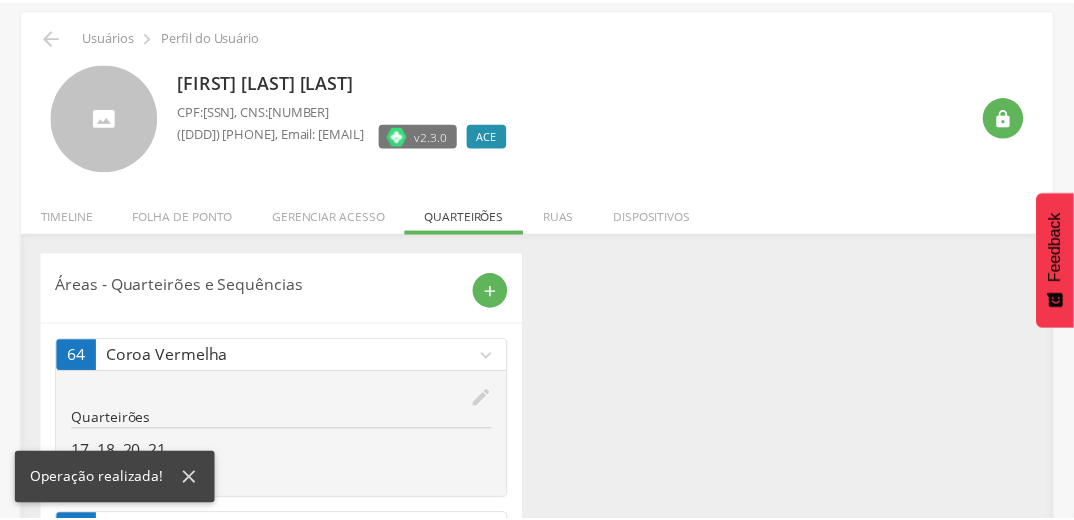 scroll, scrollTop: 153, scrollLeft: 0, axis: vertical 